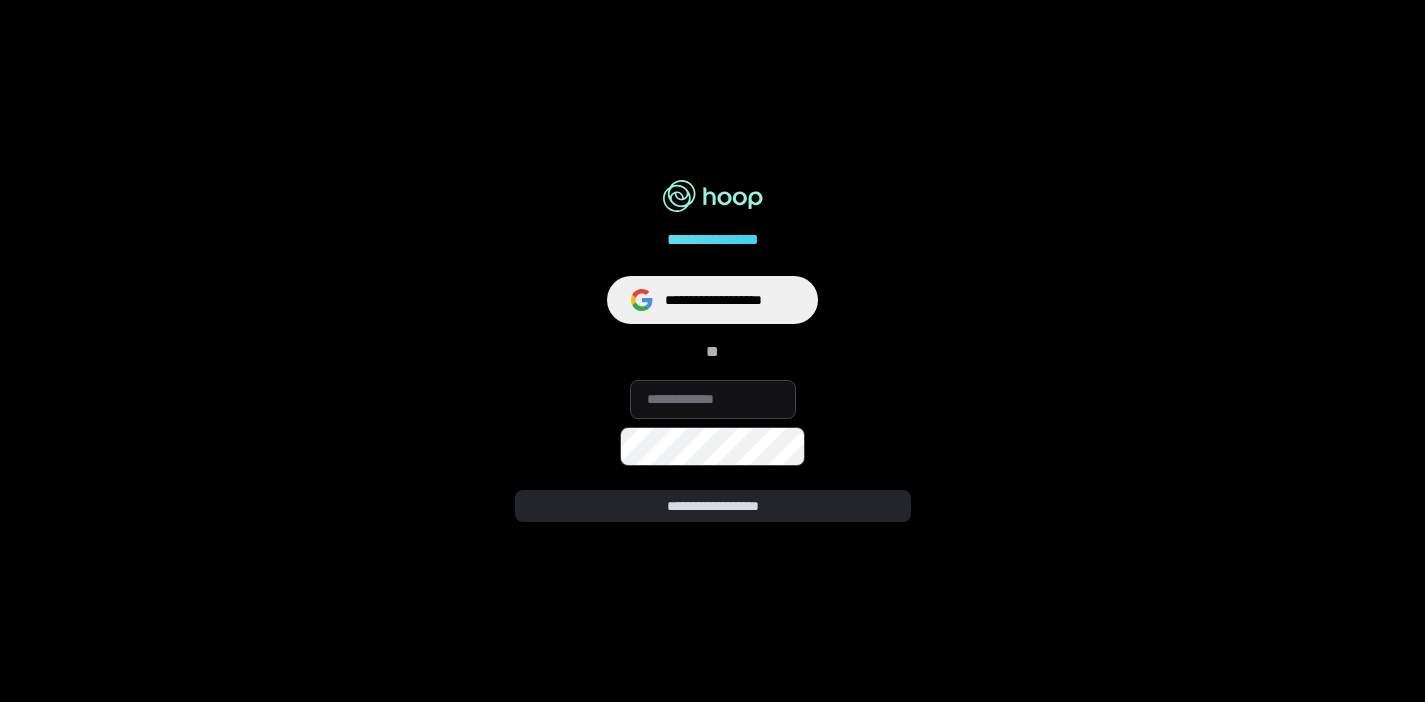 scroll, scrollTop: 0, scrollLeft: 0, axis: both 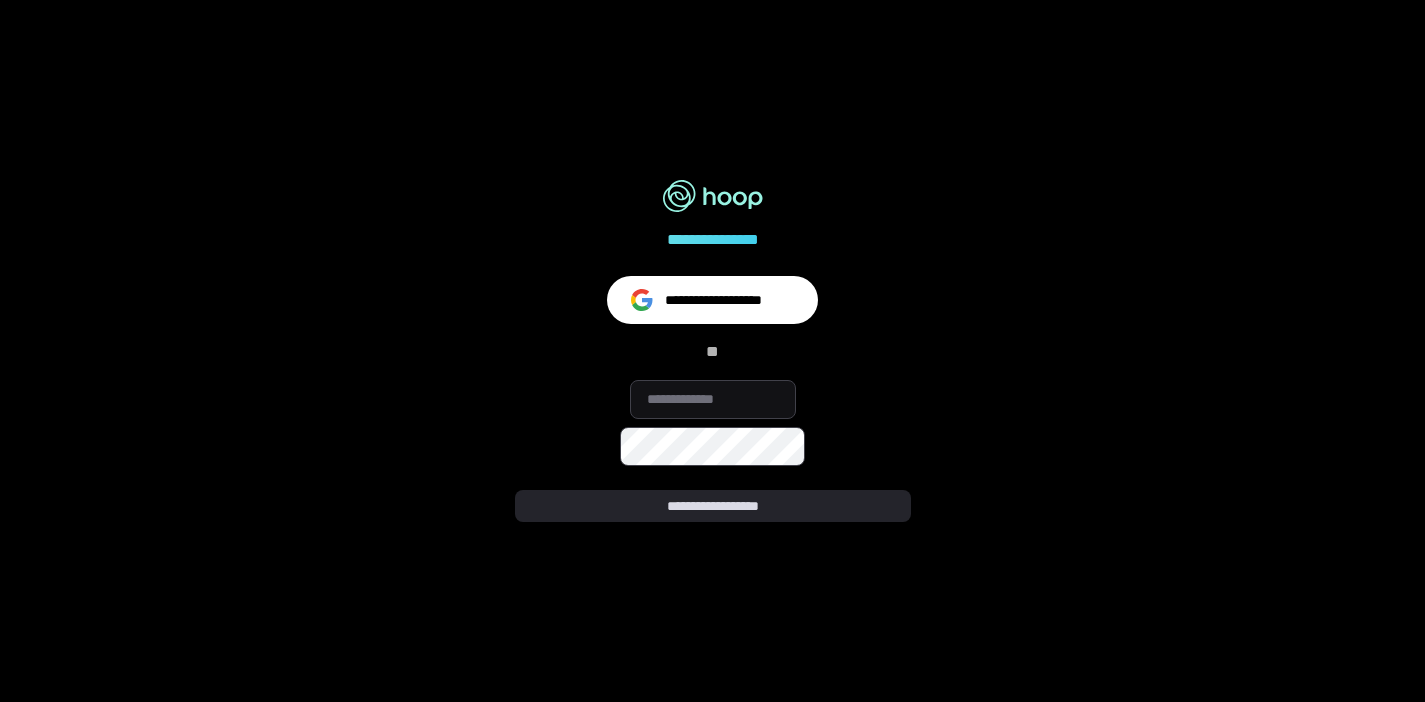 click on "**********" at bounding box center (729, 300) 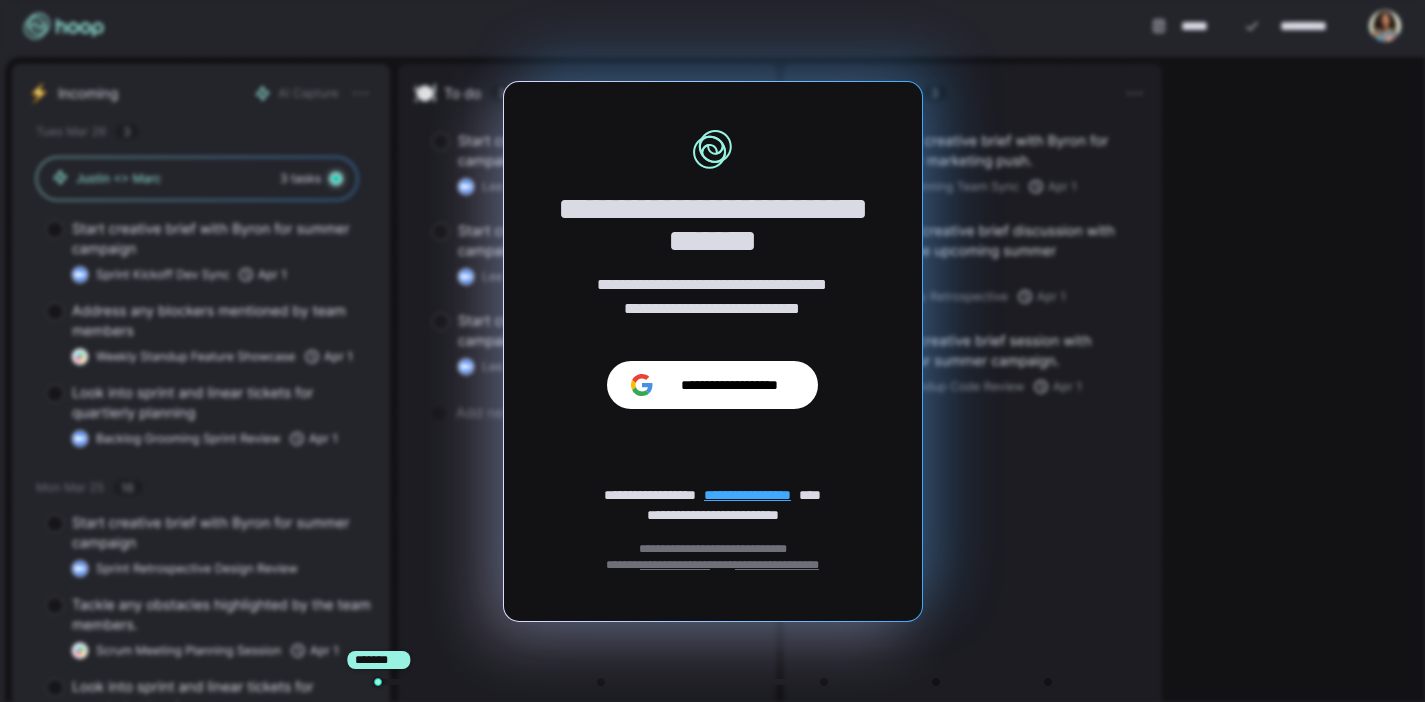 click on "**********" at bounding box center (712, 385) 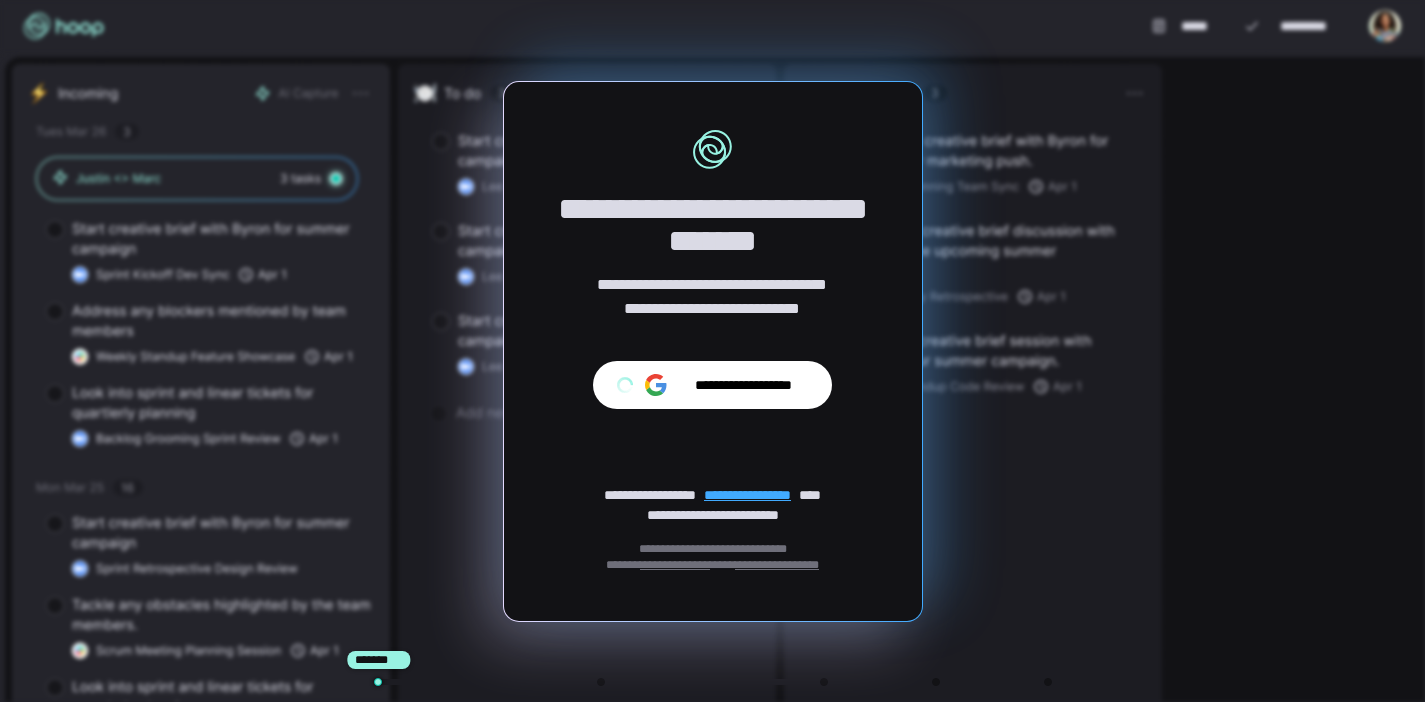 scroll, scrollTop: 0, scrollLeft: 0, axis: both 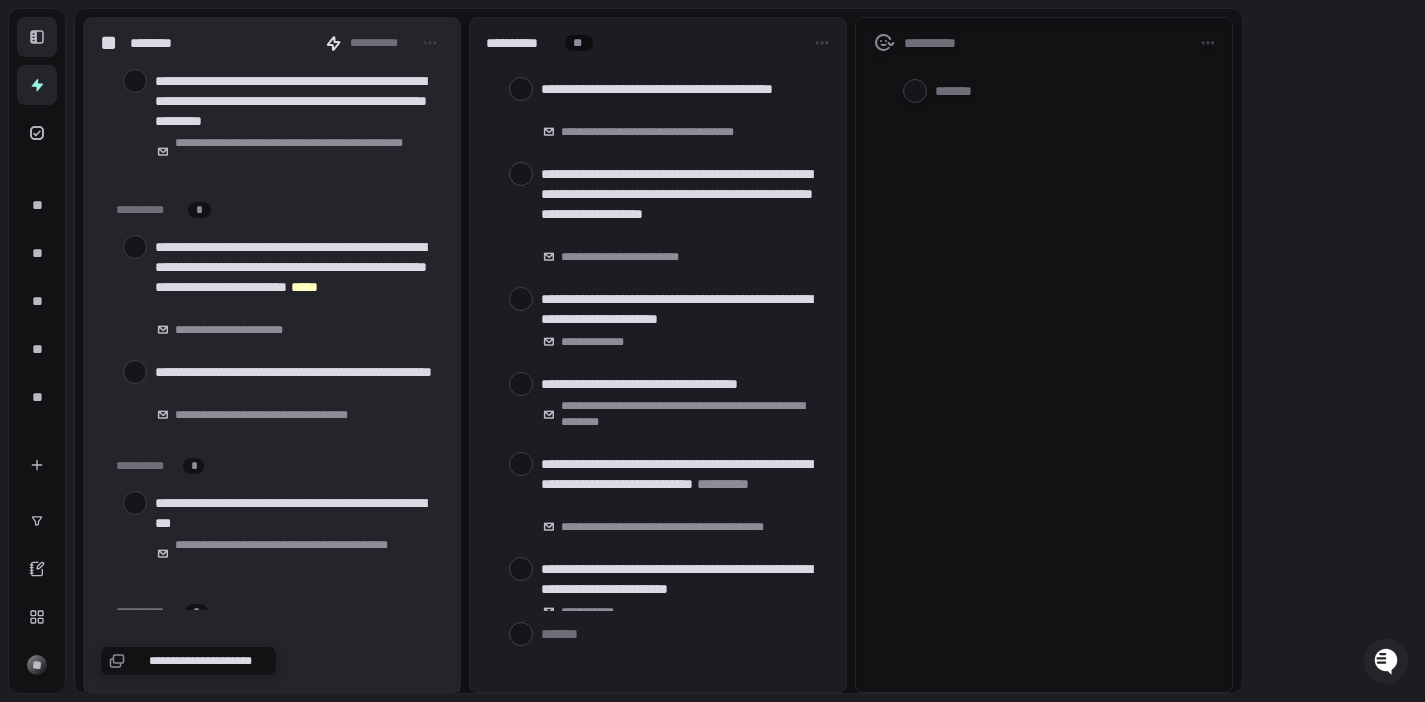 click at bounding box center [37, 37] 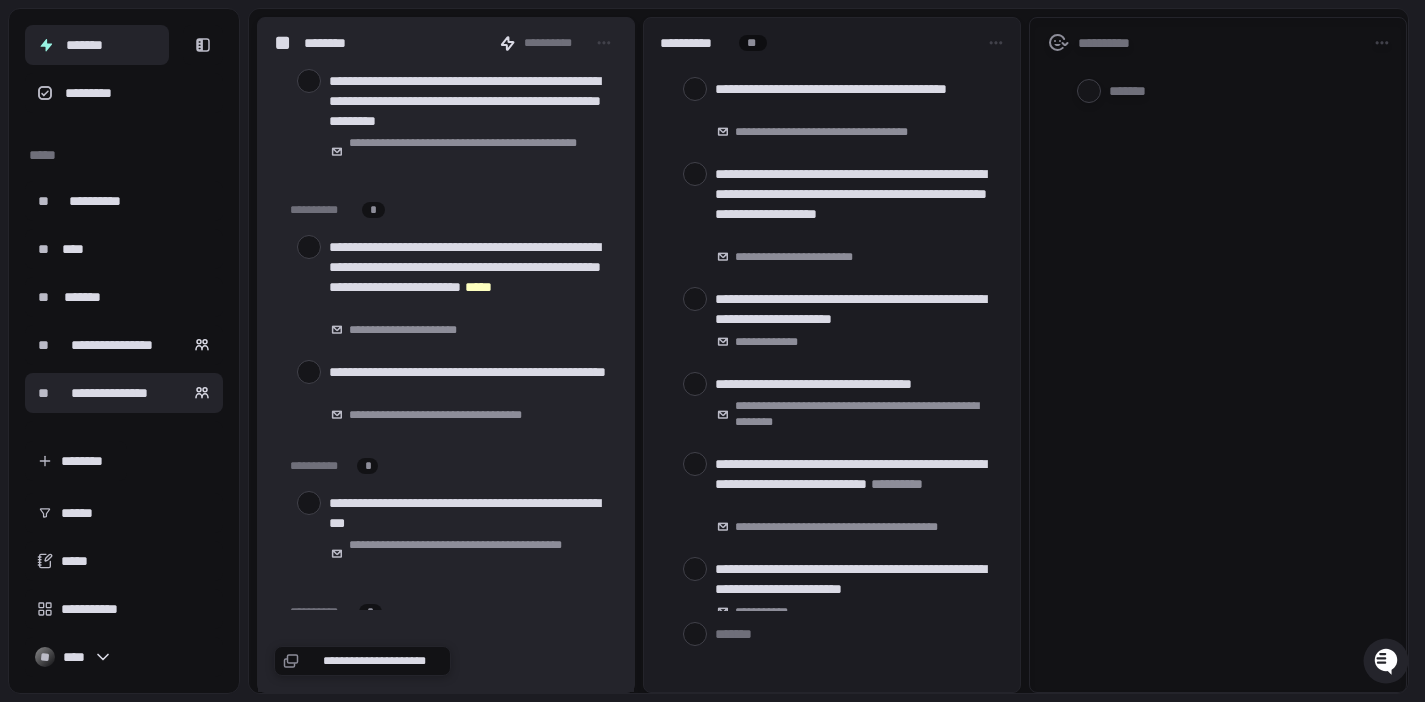 click on "**********" at bounding box center [109, 393] 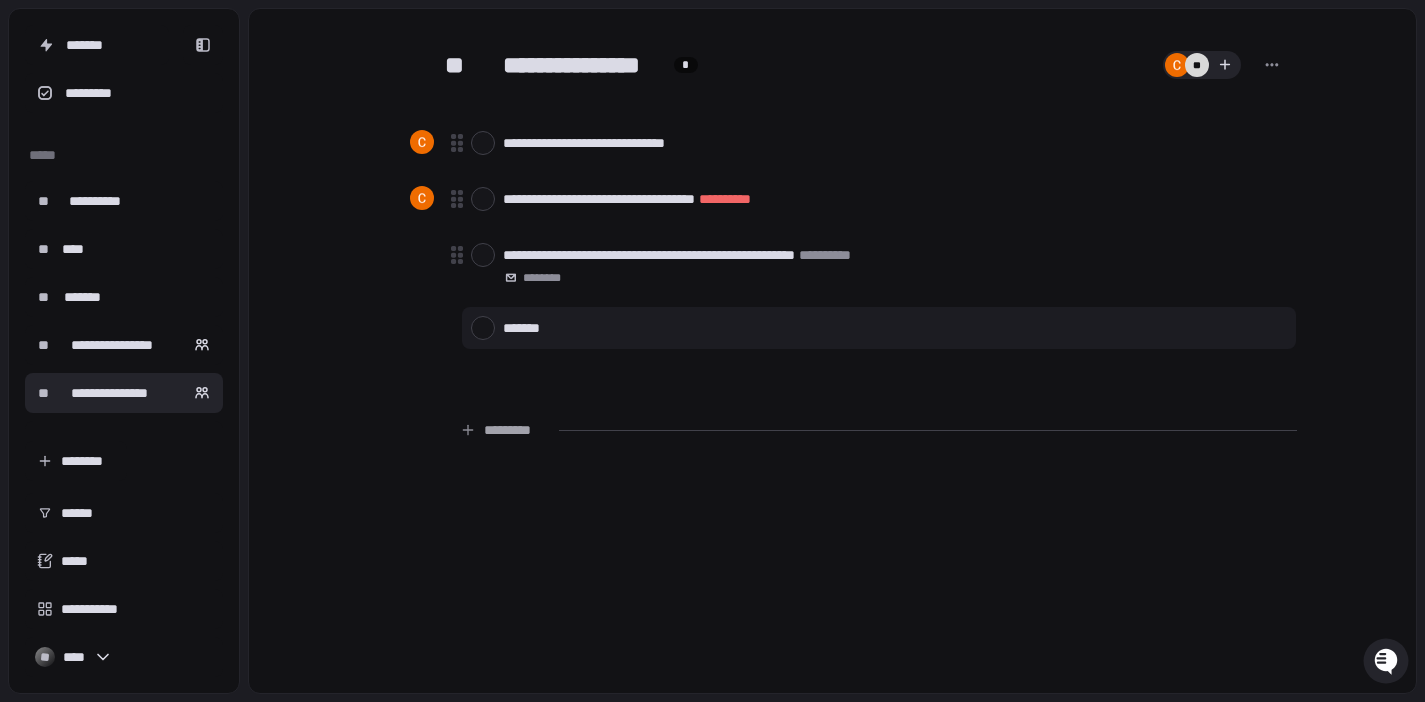 click at bounding box center [895, 327] 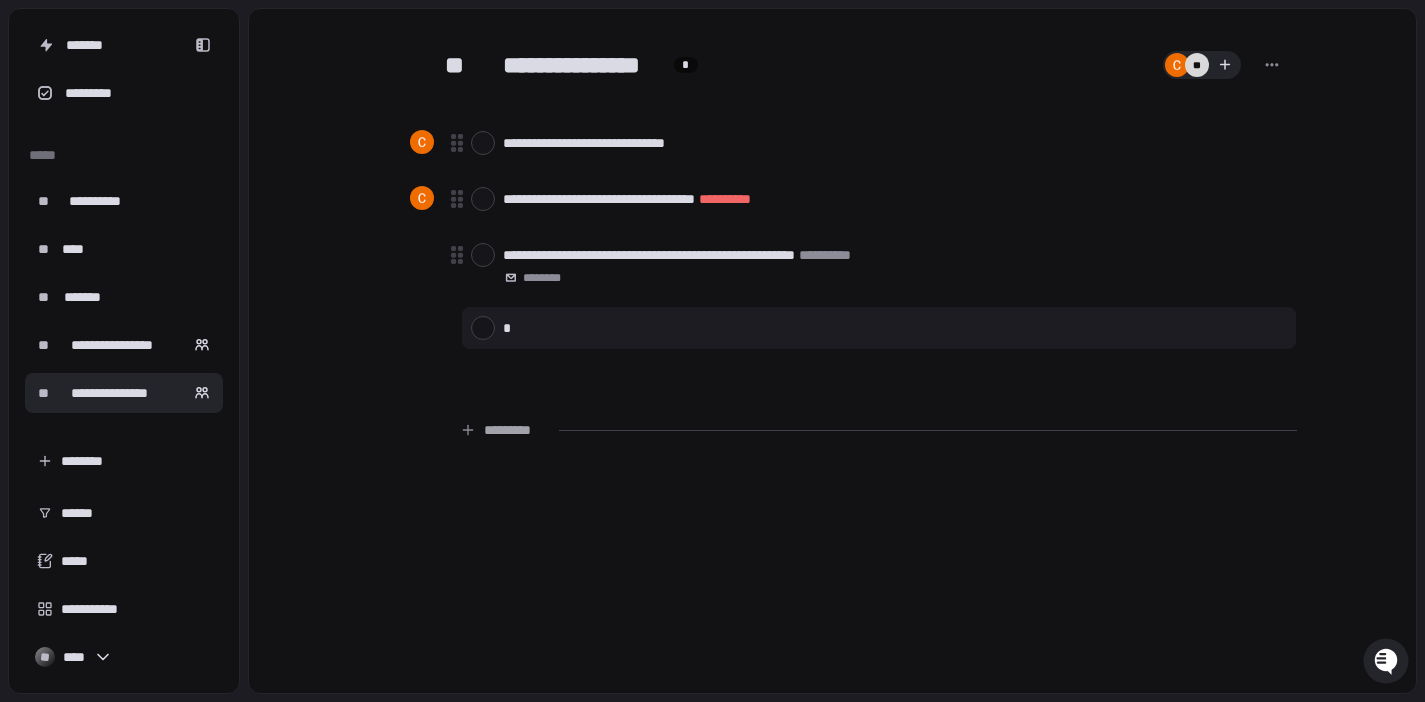 type on "*" 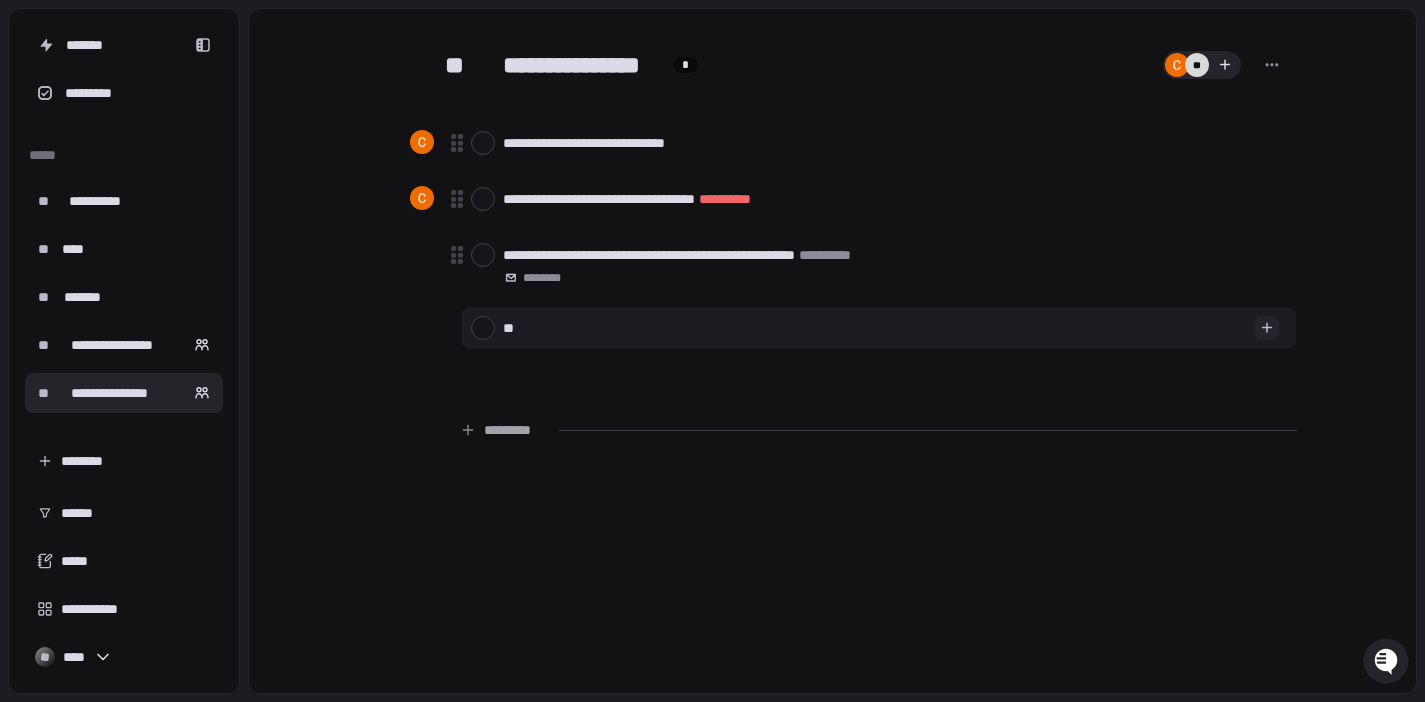 type on "*" 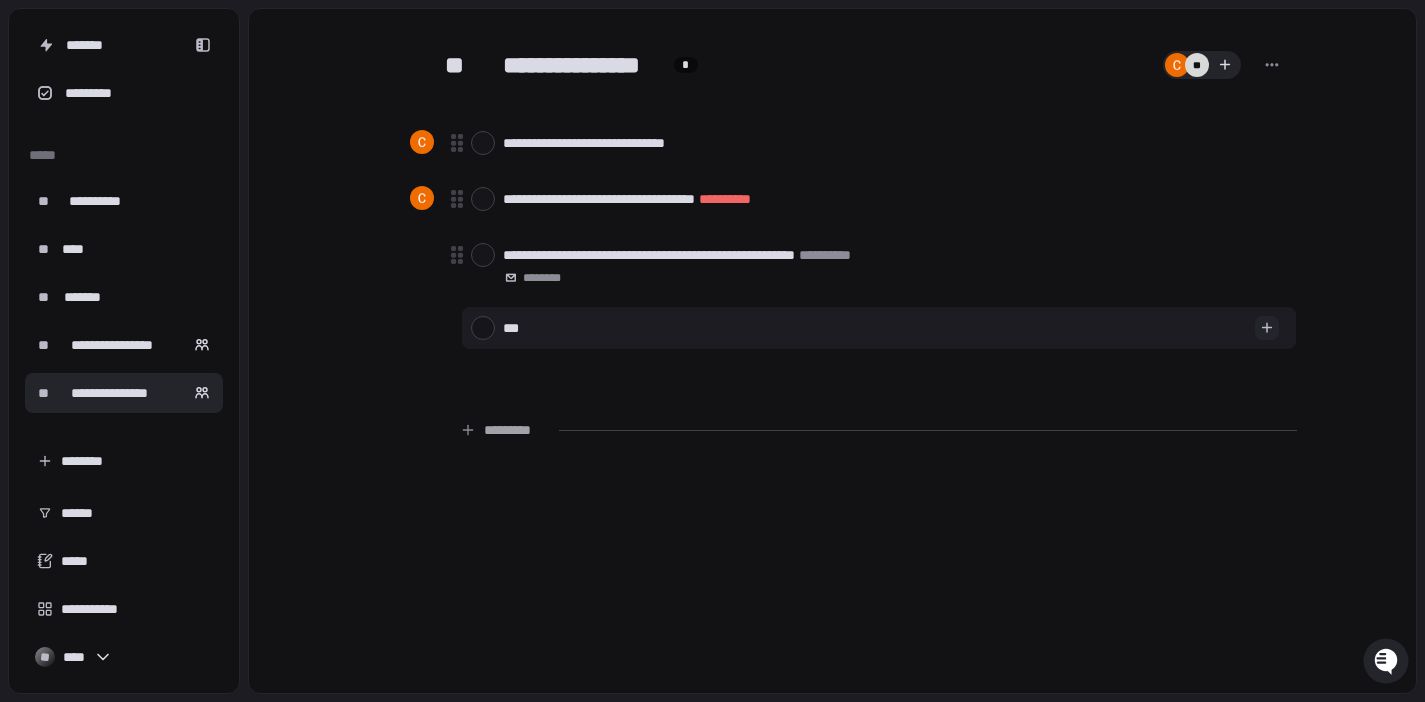 type on "****" 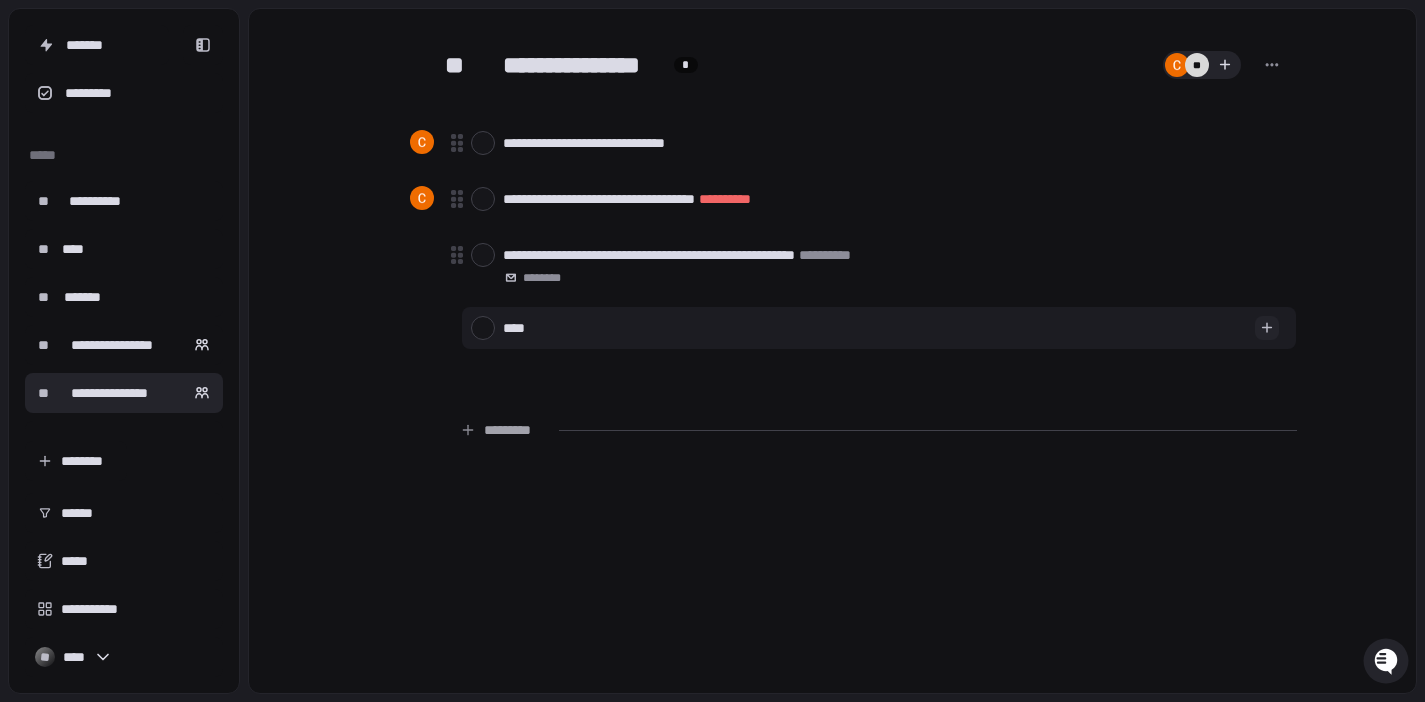 type on "*" 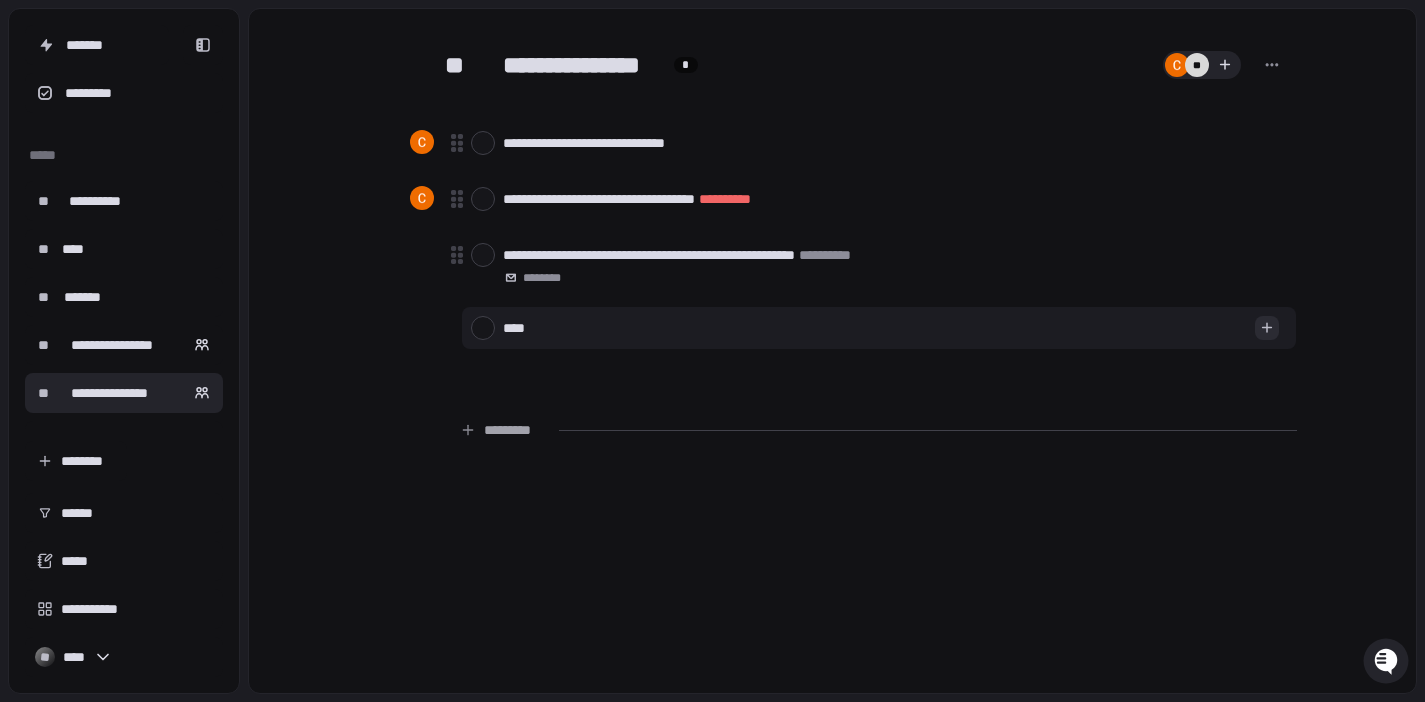 click at bounding box center (1267, 328) 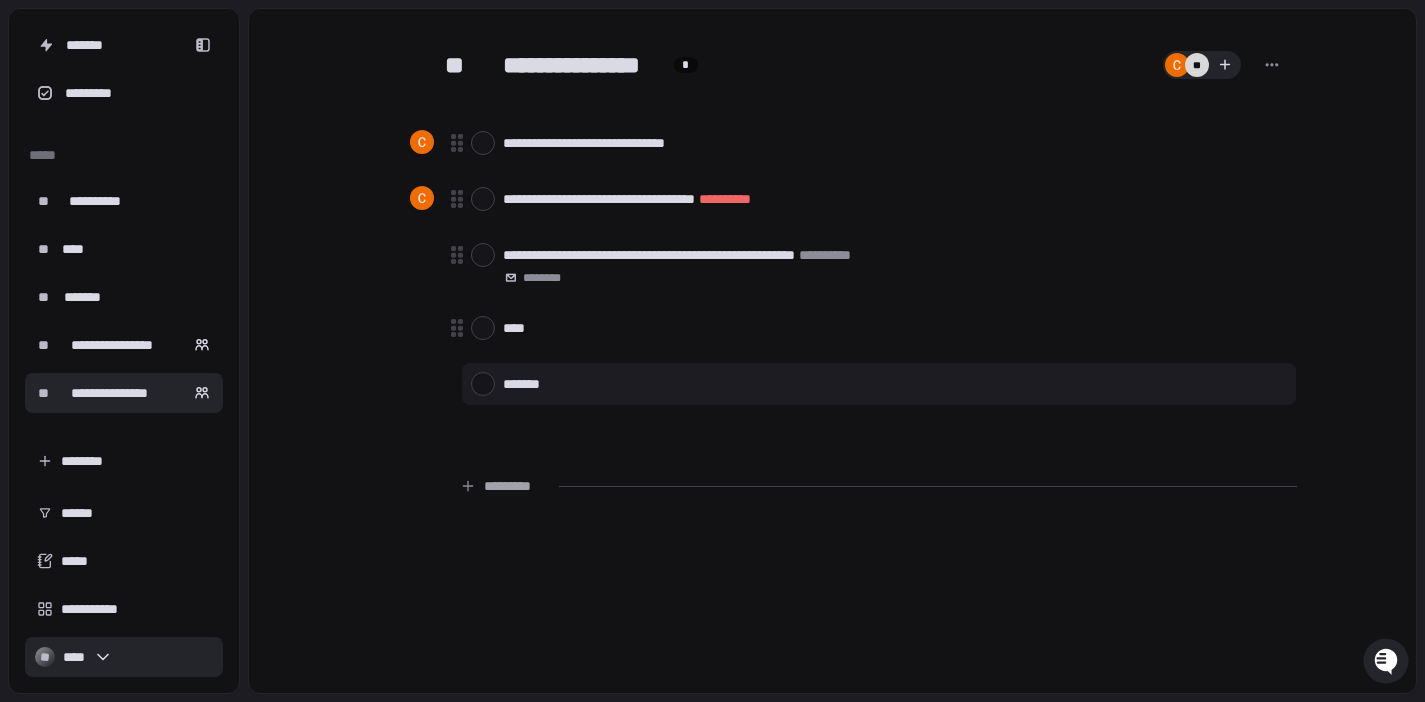 click on "** ****" at bounding box center [124, 657] 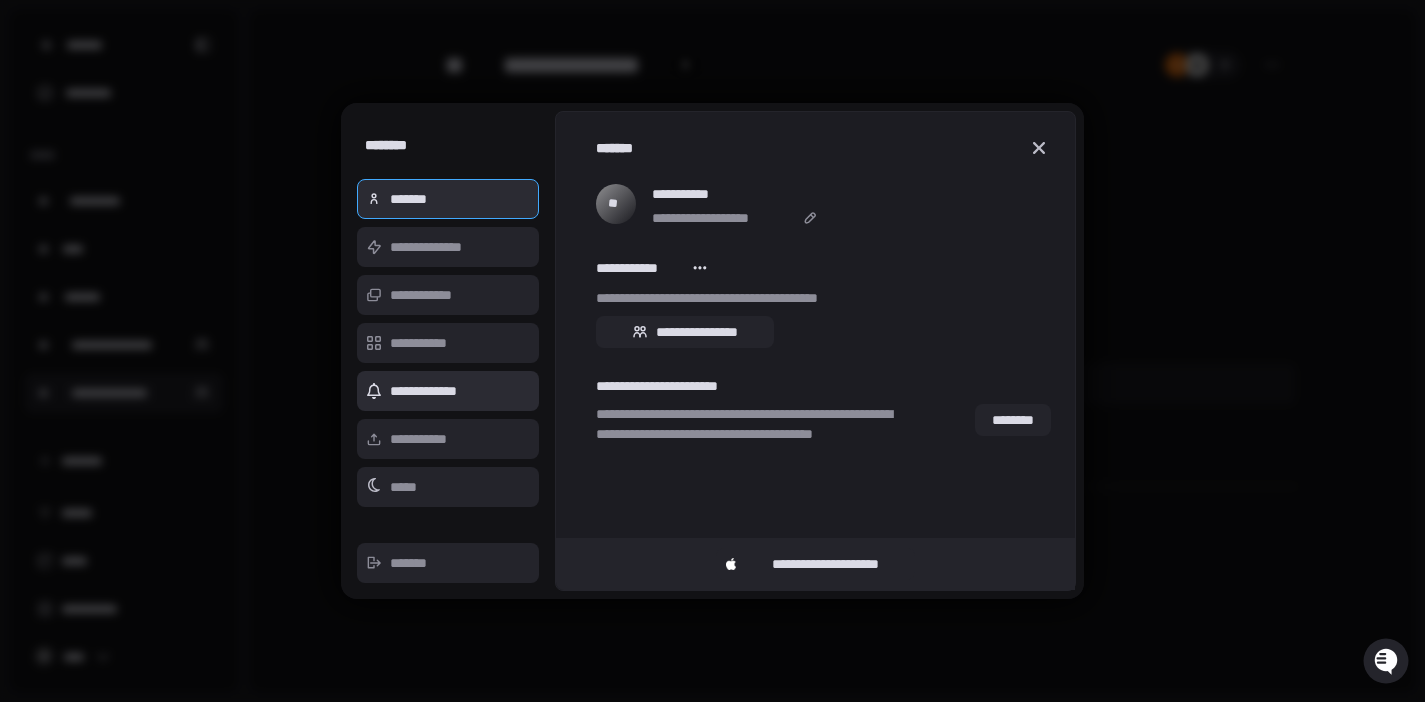 click on "**********" at bounding box center (448, 391) 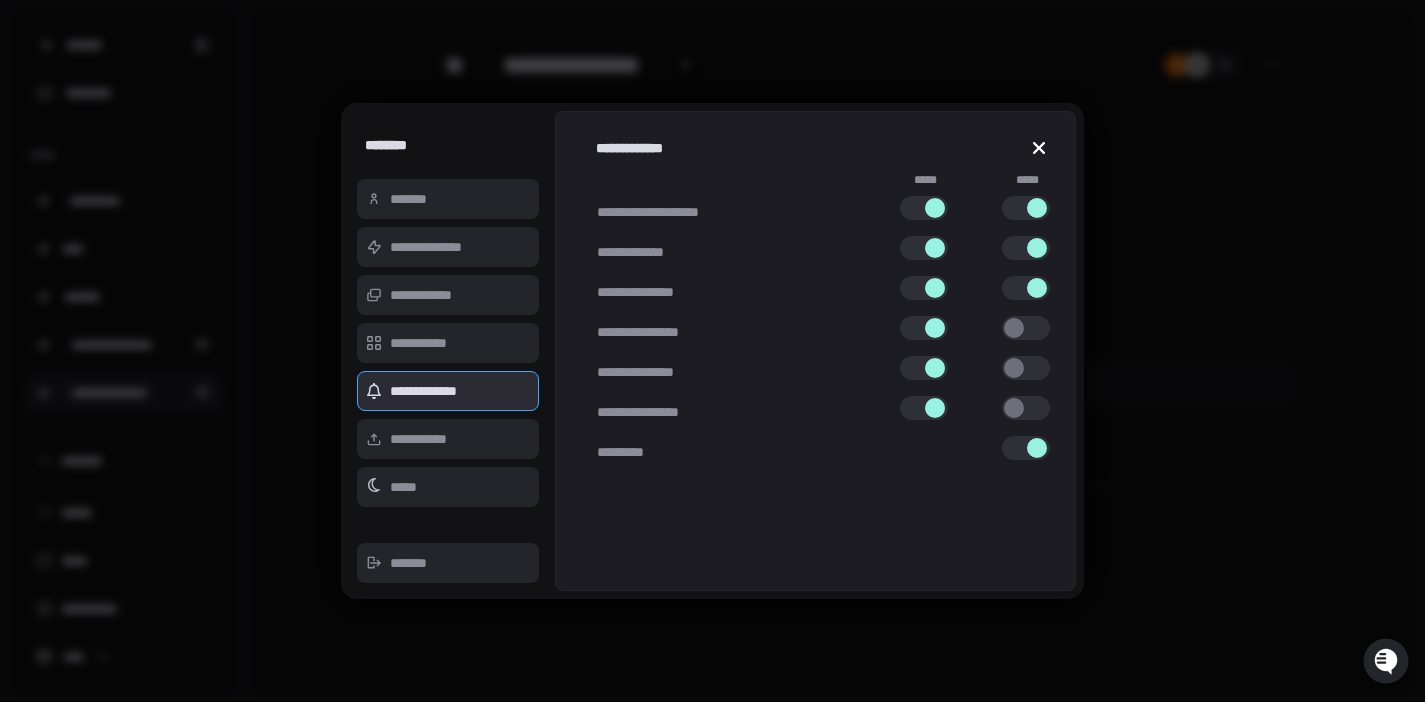click 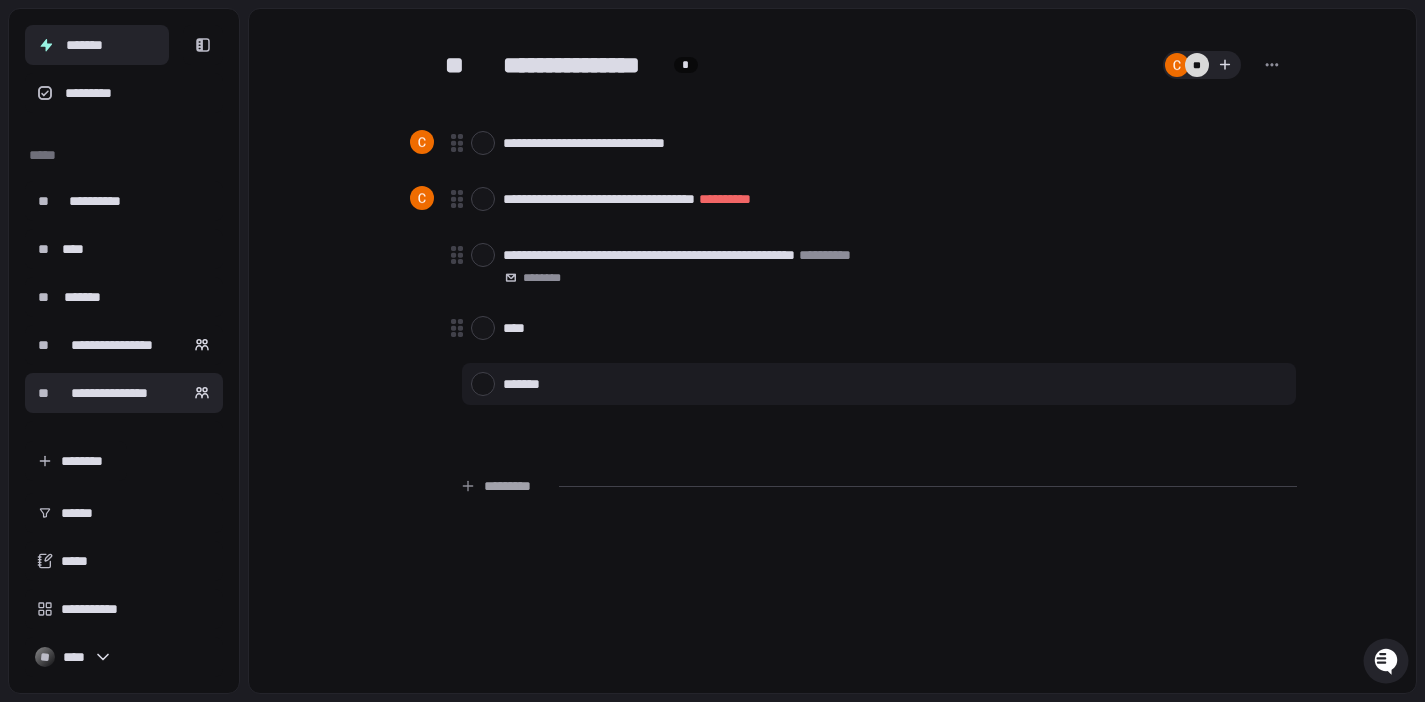 click on "*******" at bounding box center (97, 45) 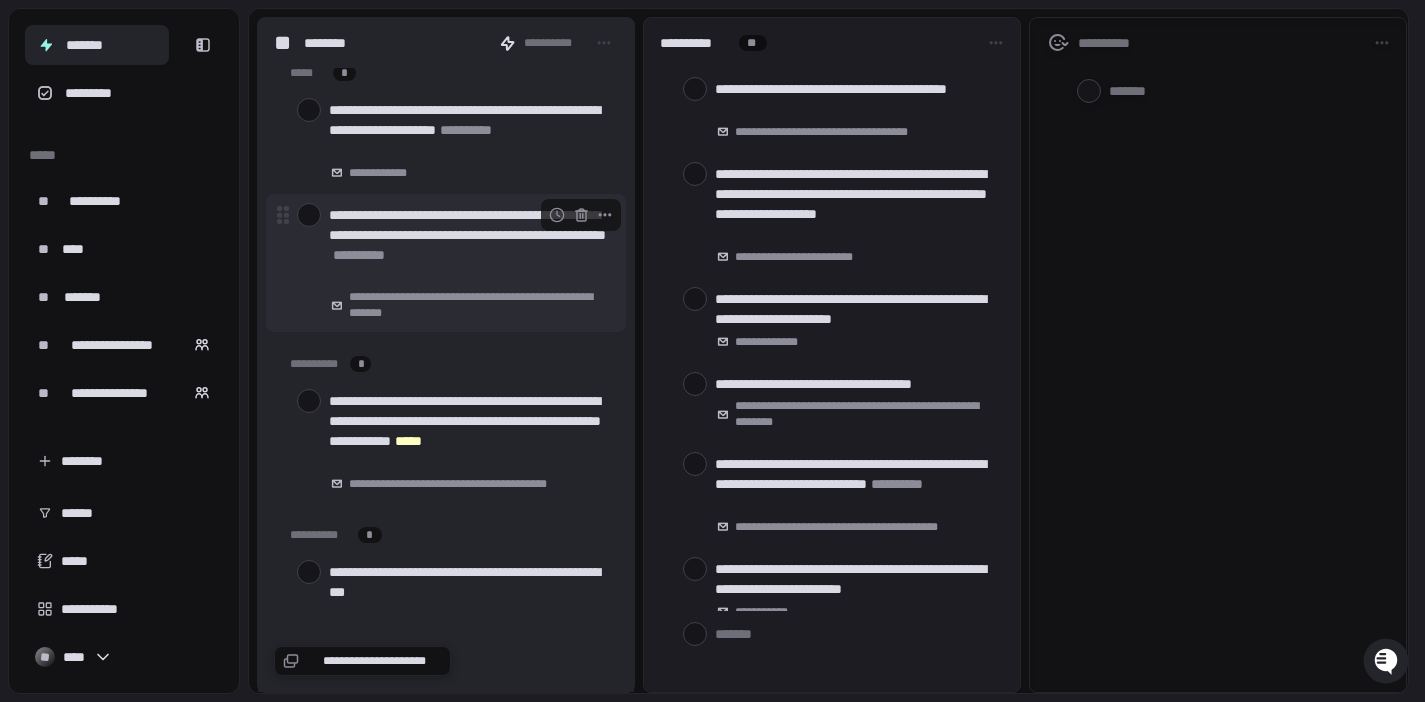 scroll, scrollTop: 0, scrollLeft: 0, axis: both 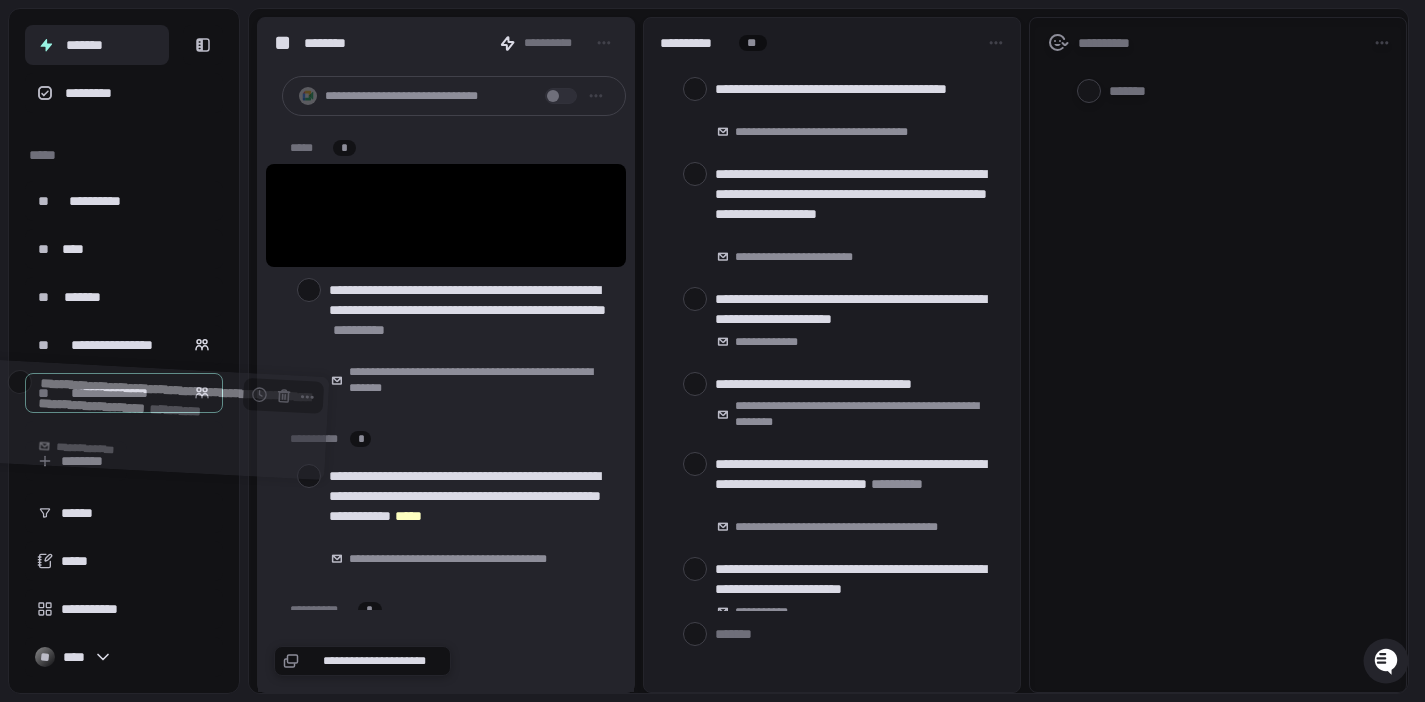 drag, startPoint x: 405, startPoint y: 185, endPoint x: 114, endPoint y: 389, distance: 355.3829 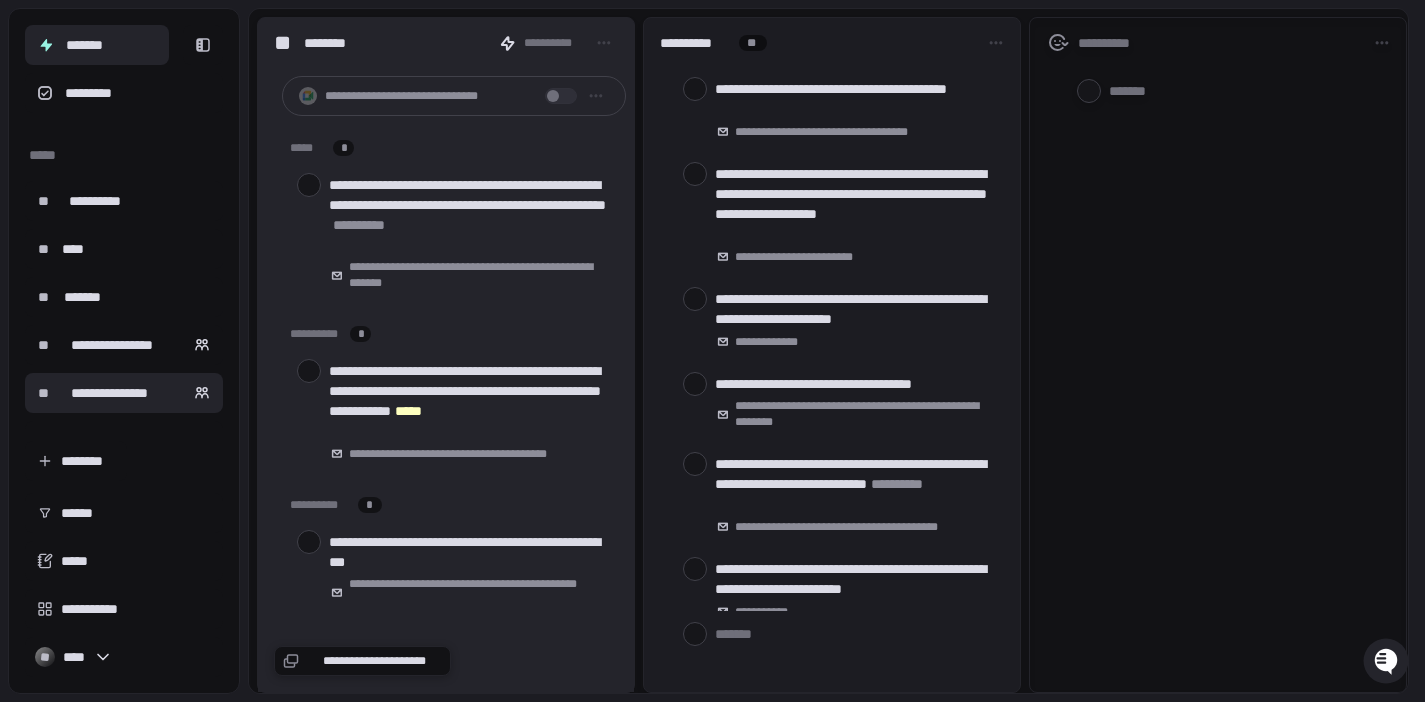 scroll, scrollTop: 37, scrollLeft: 0, axis: vertical 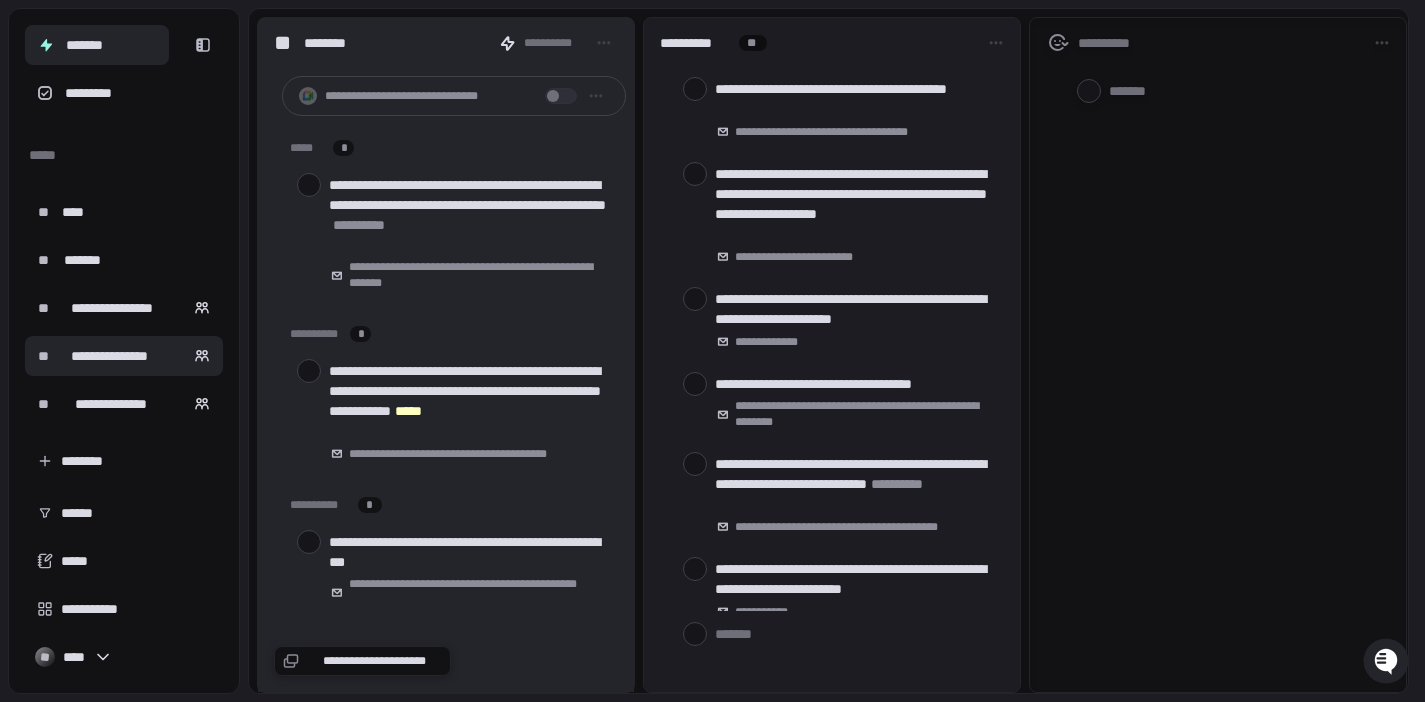 click on "**********" at bounding box center (109, 356) 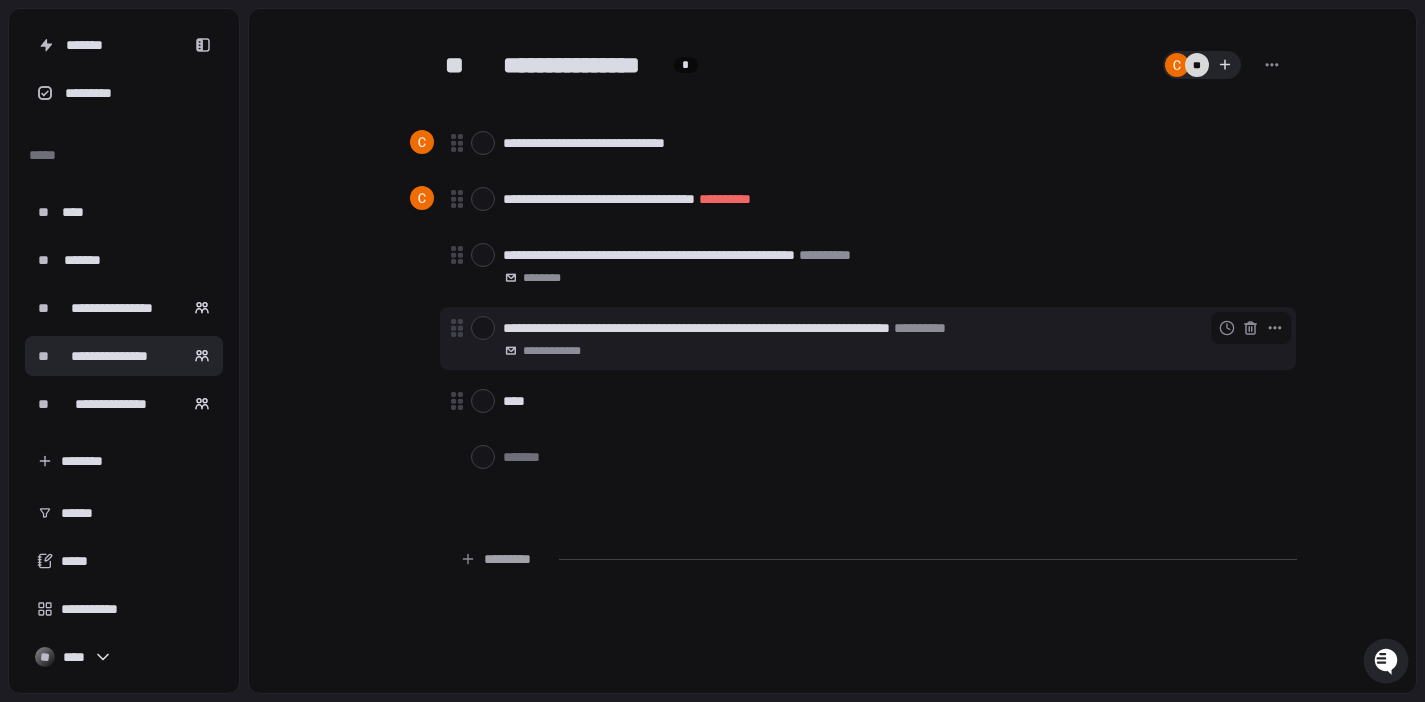 click at bounding box center (483, 328) 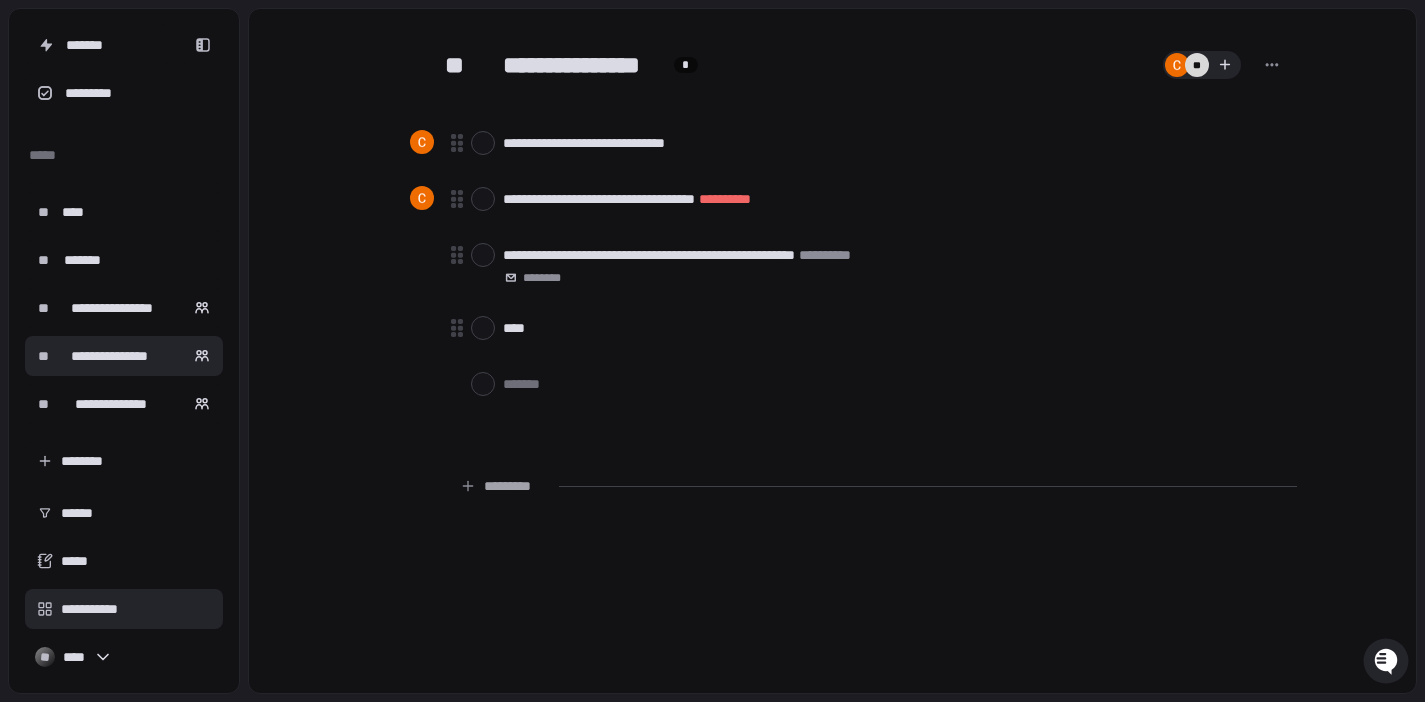 click on "**********" at bounding box center (124, 609) 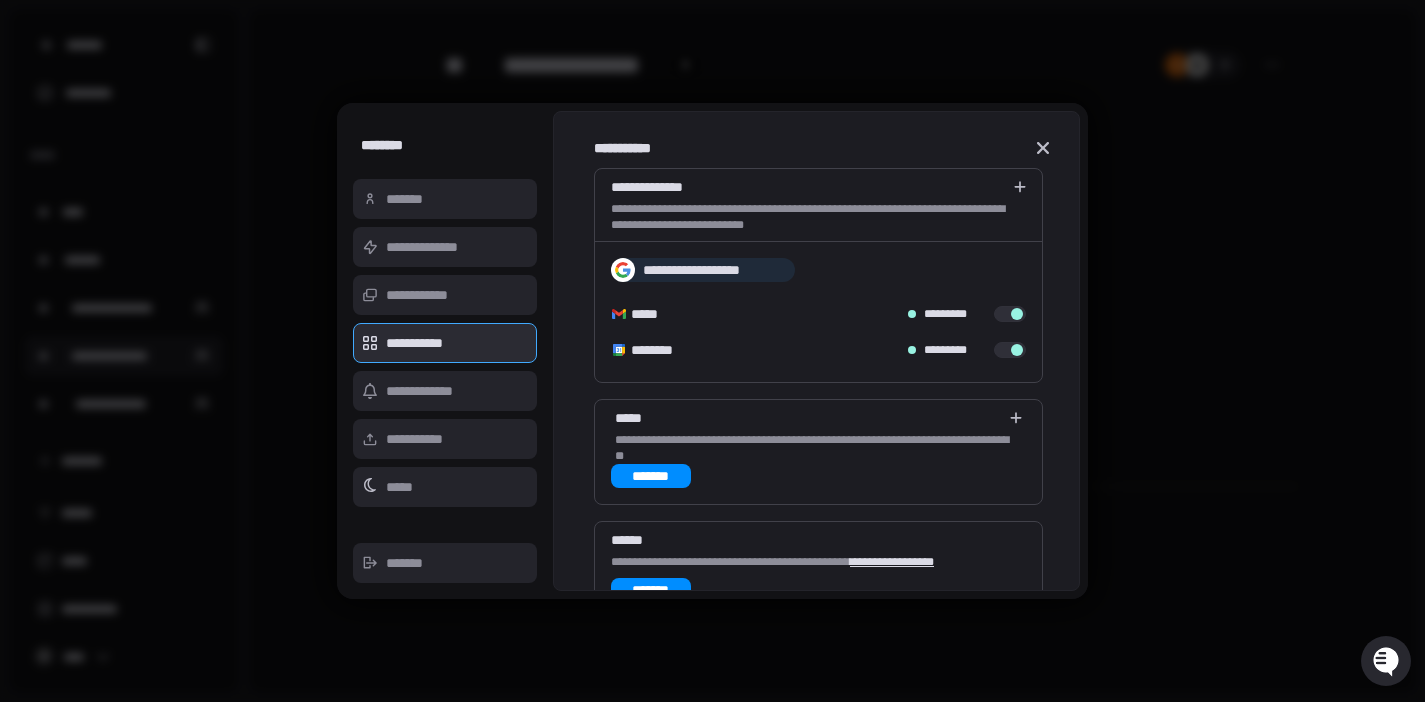 click 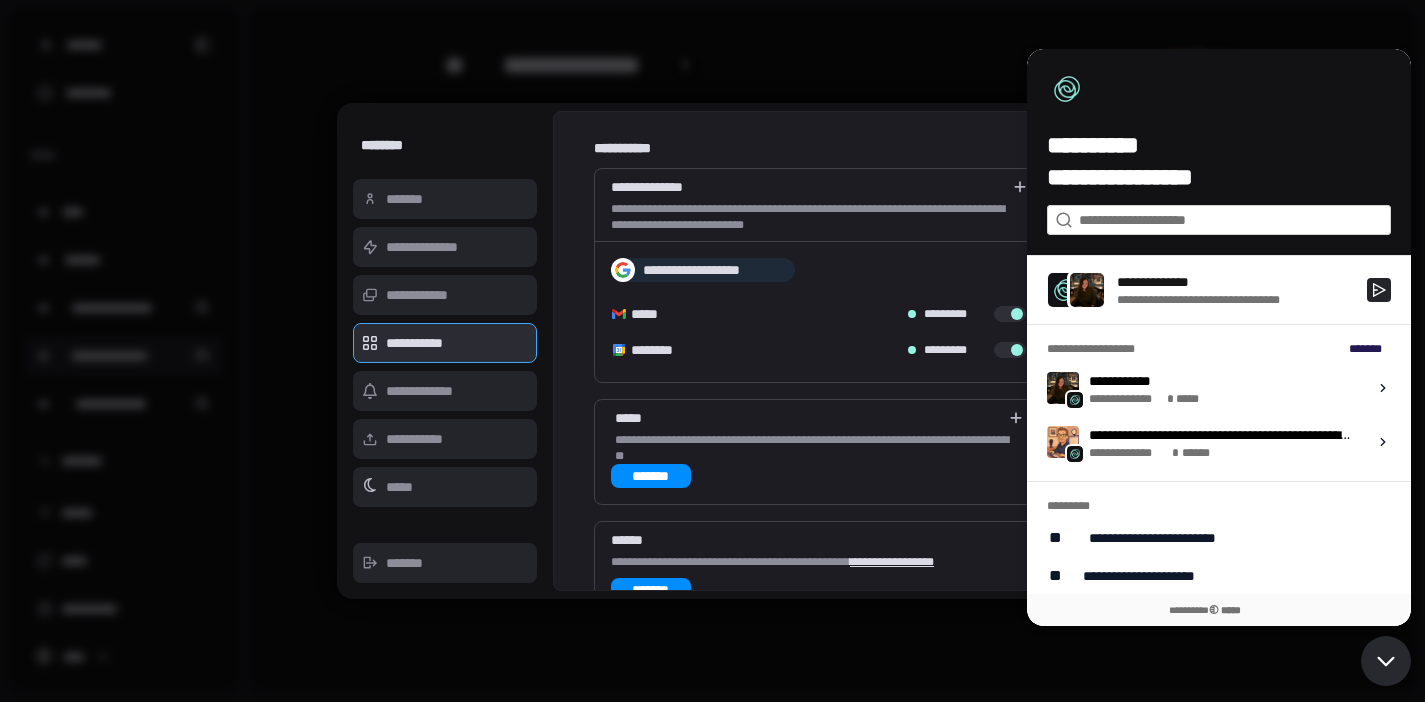 type on "*" 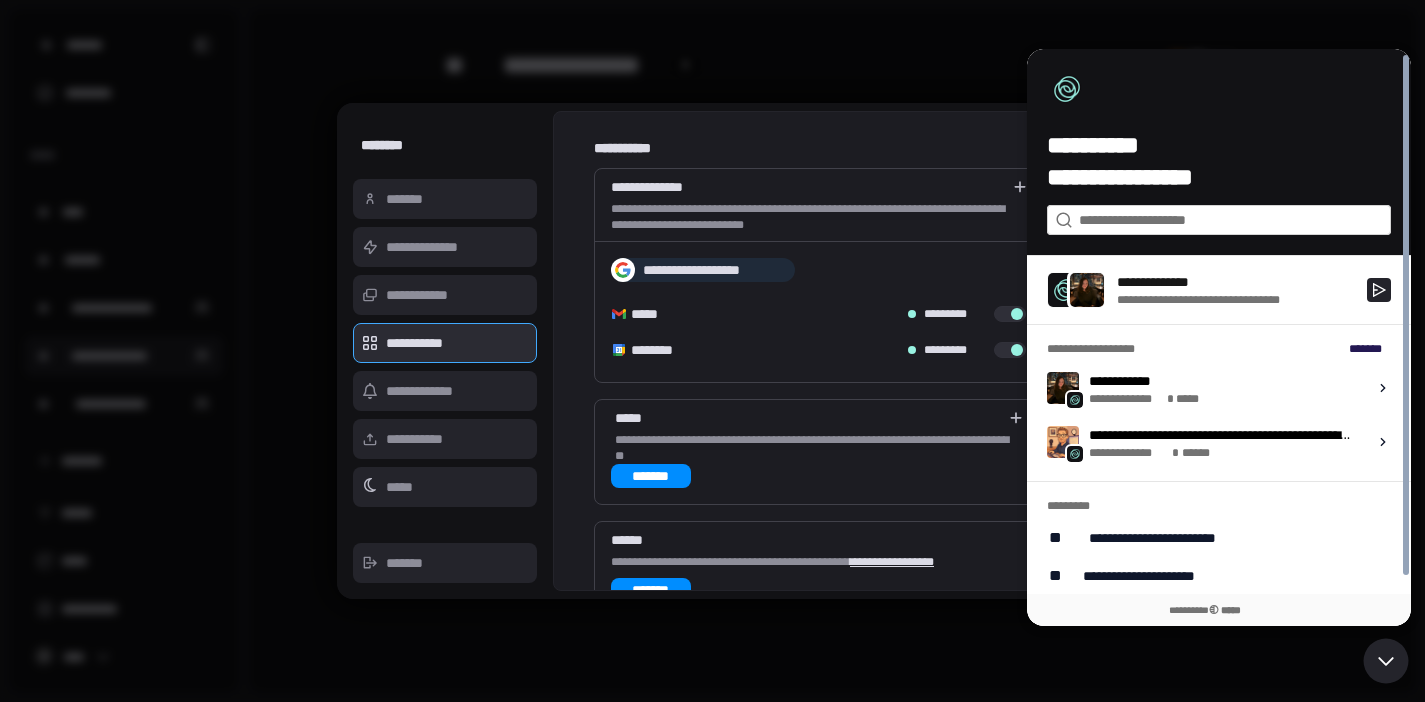 click on "**********" at bounding box center (1236, 282) 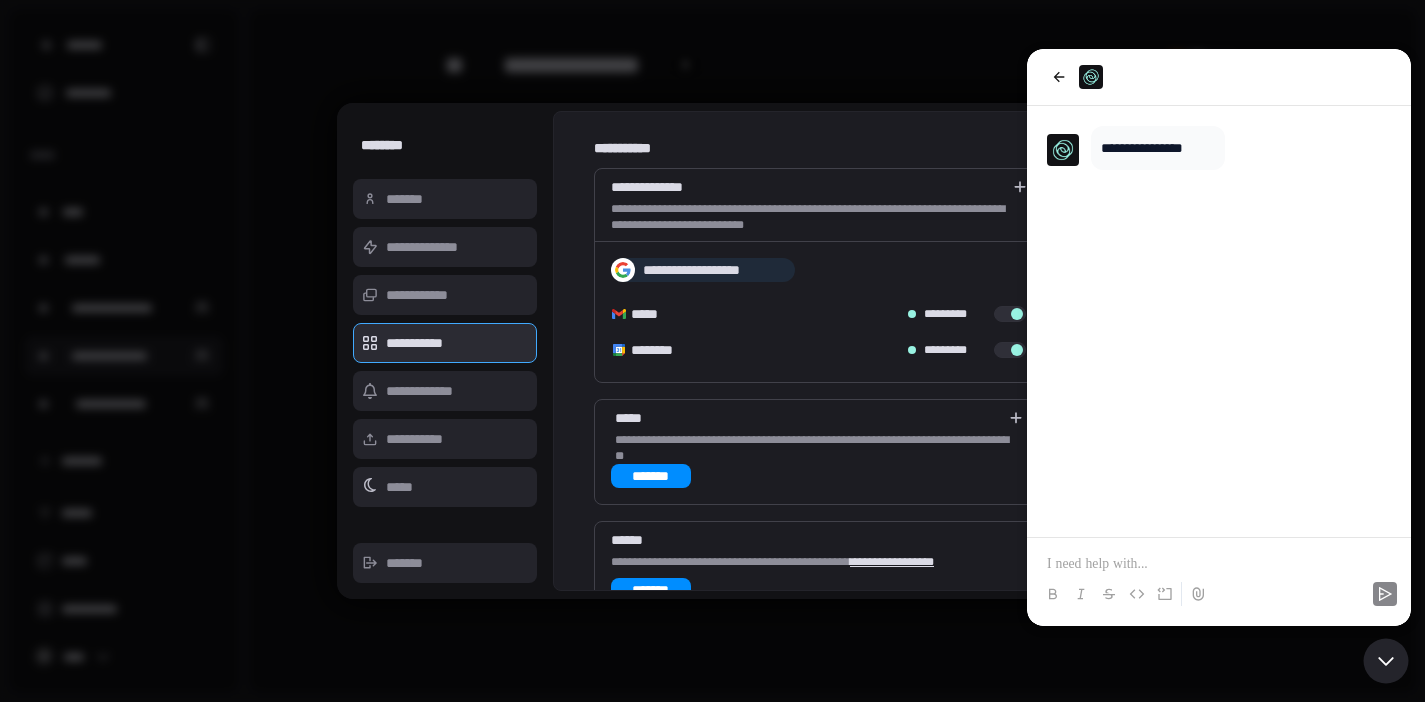 click at bounding box center [1219, 576] 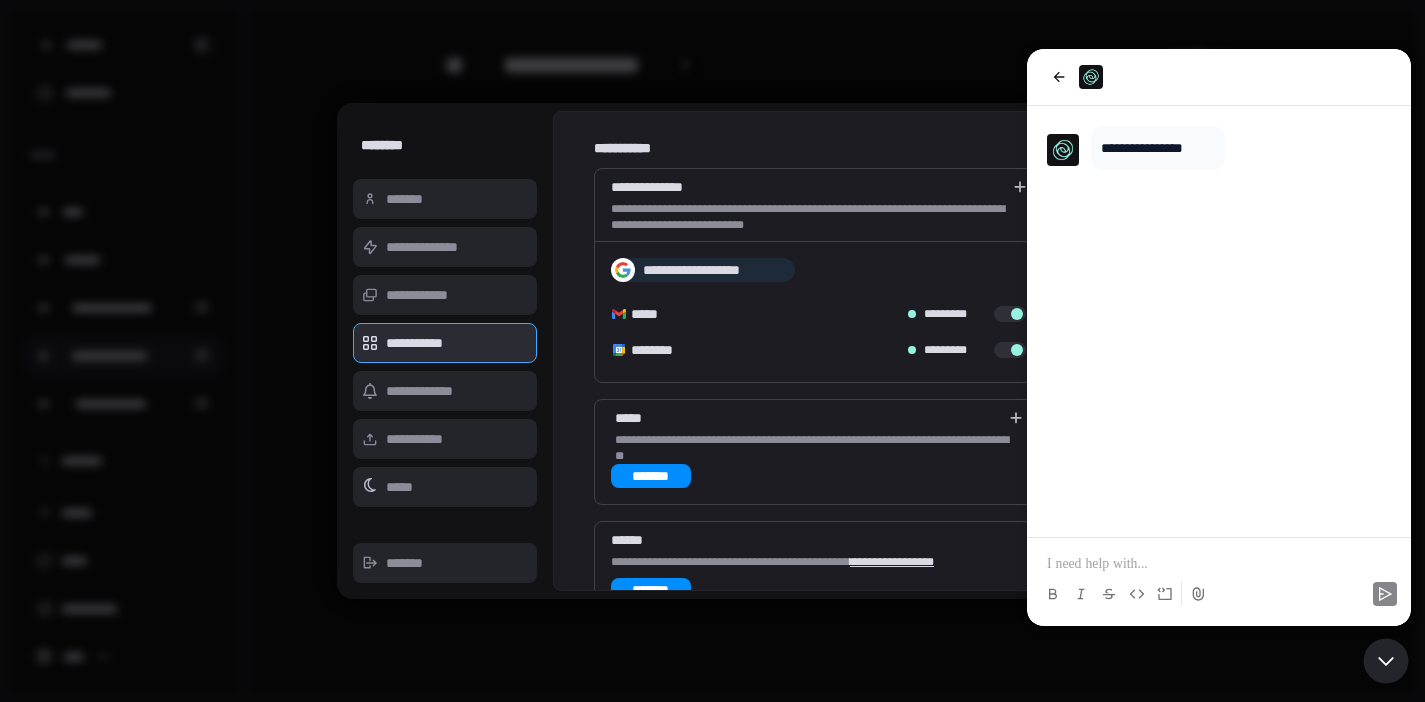 type 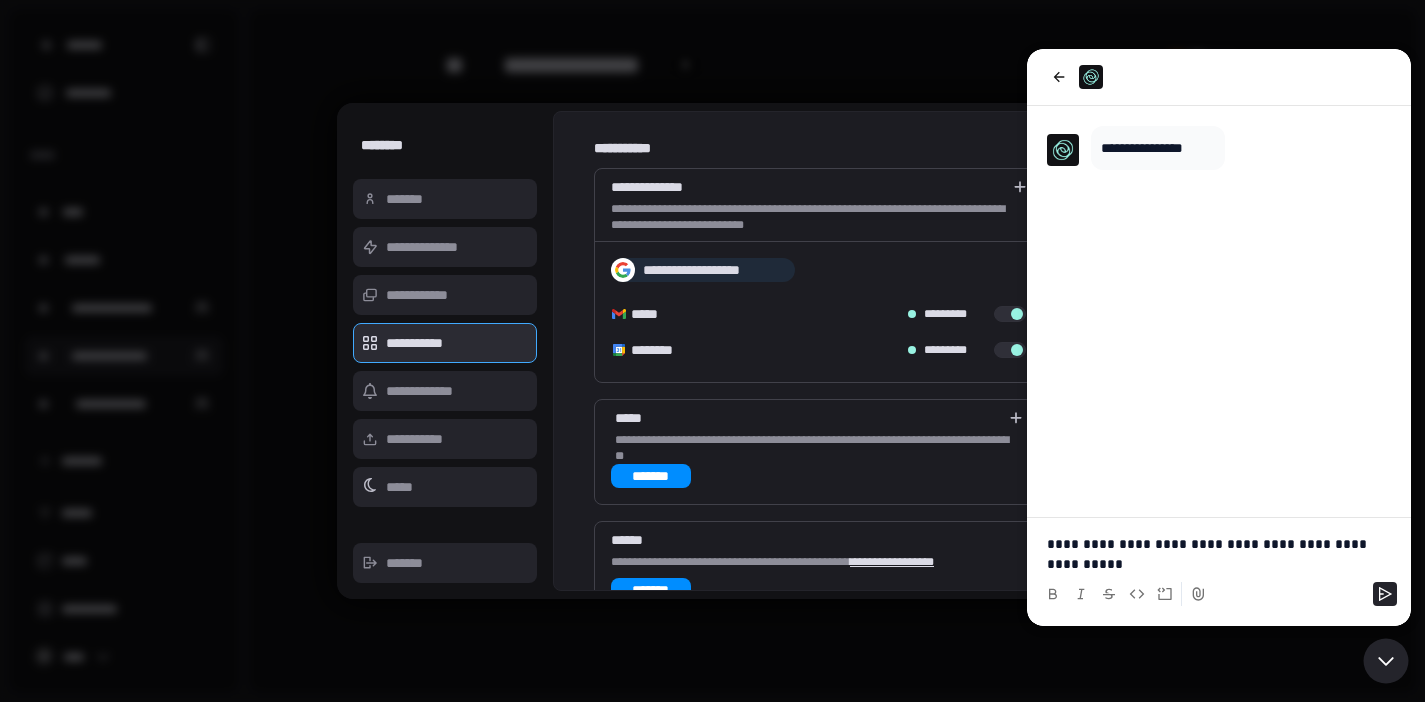 click on "**********" at bounding box center [1219, 554] 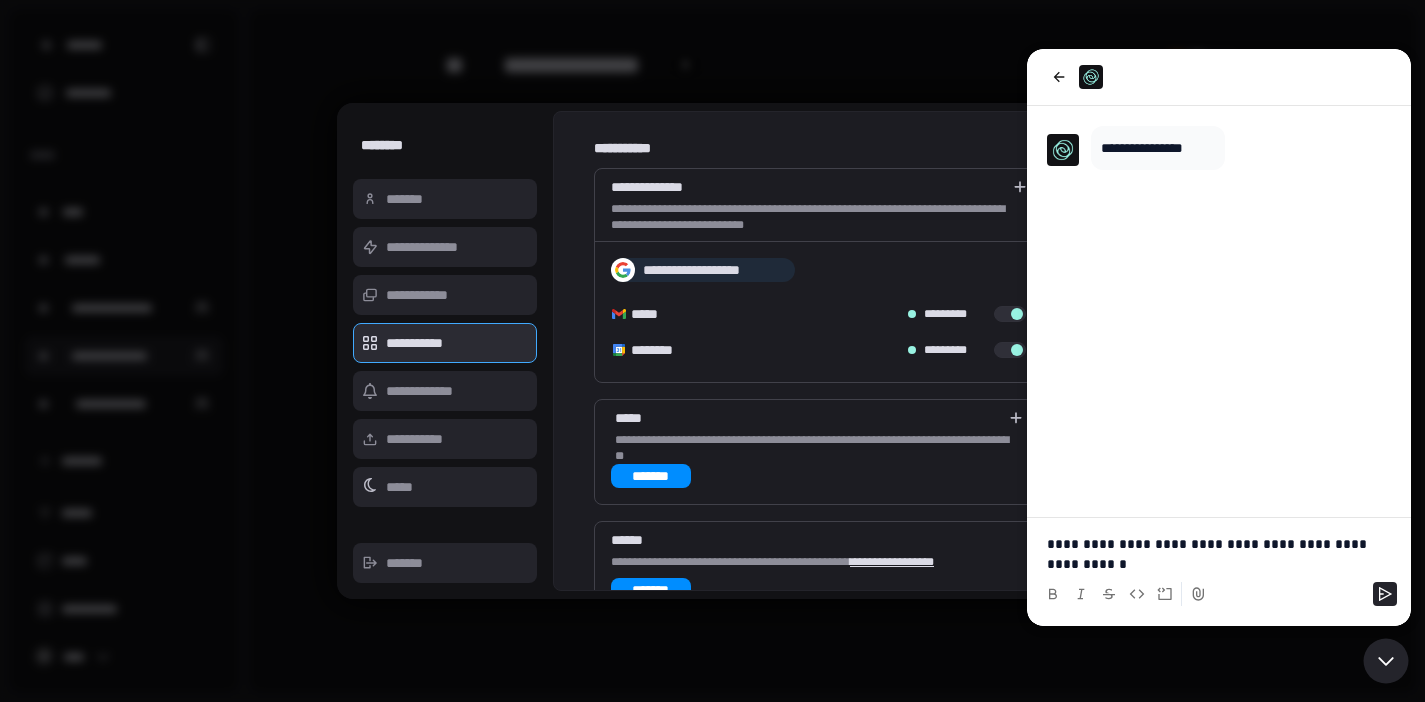 click on "**********" at bounding box center [1219, 554] 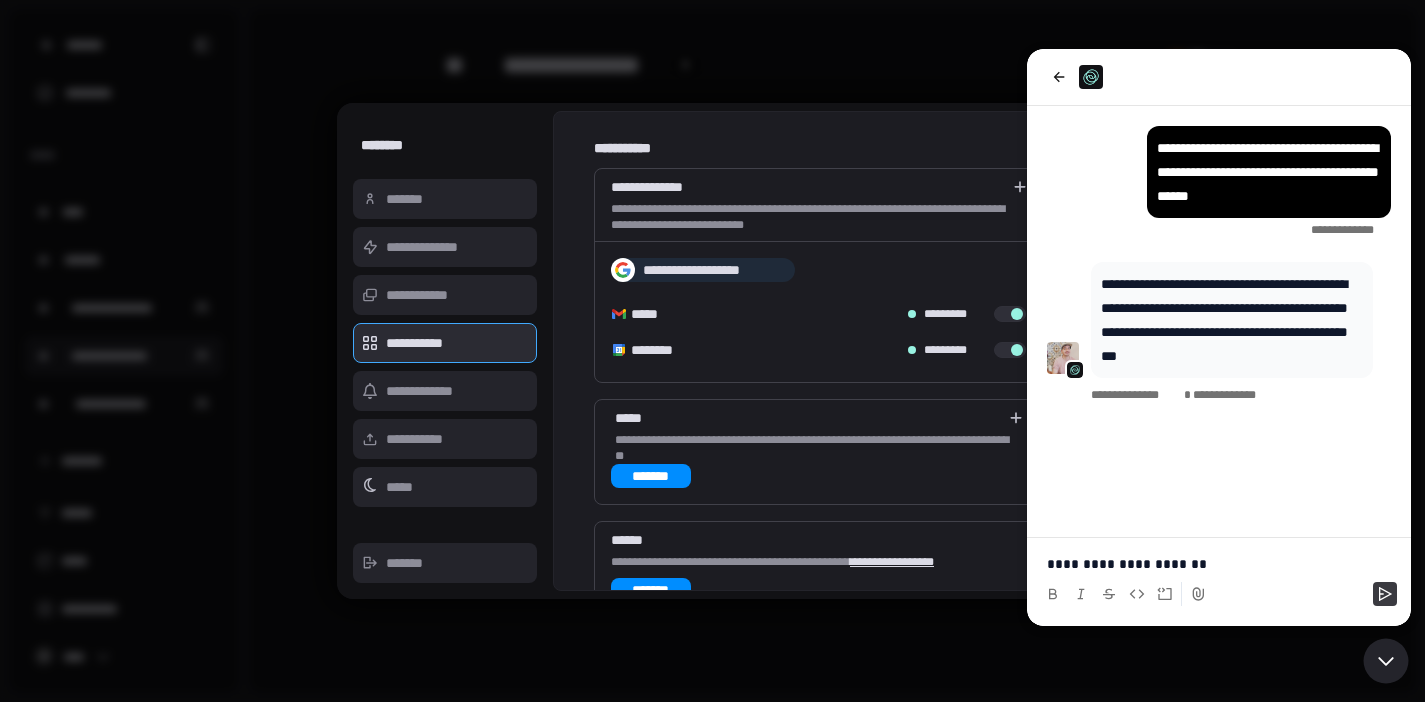 click 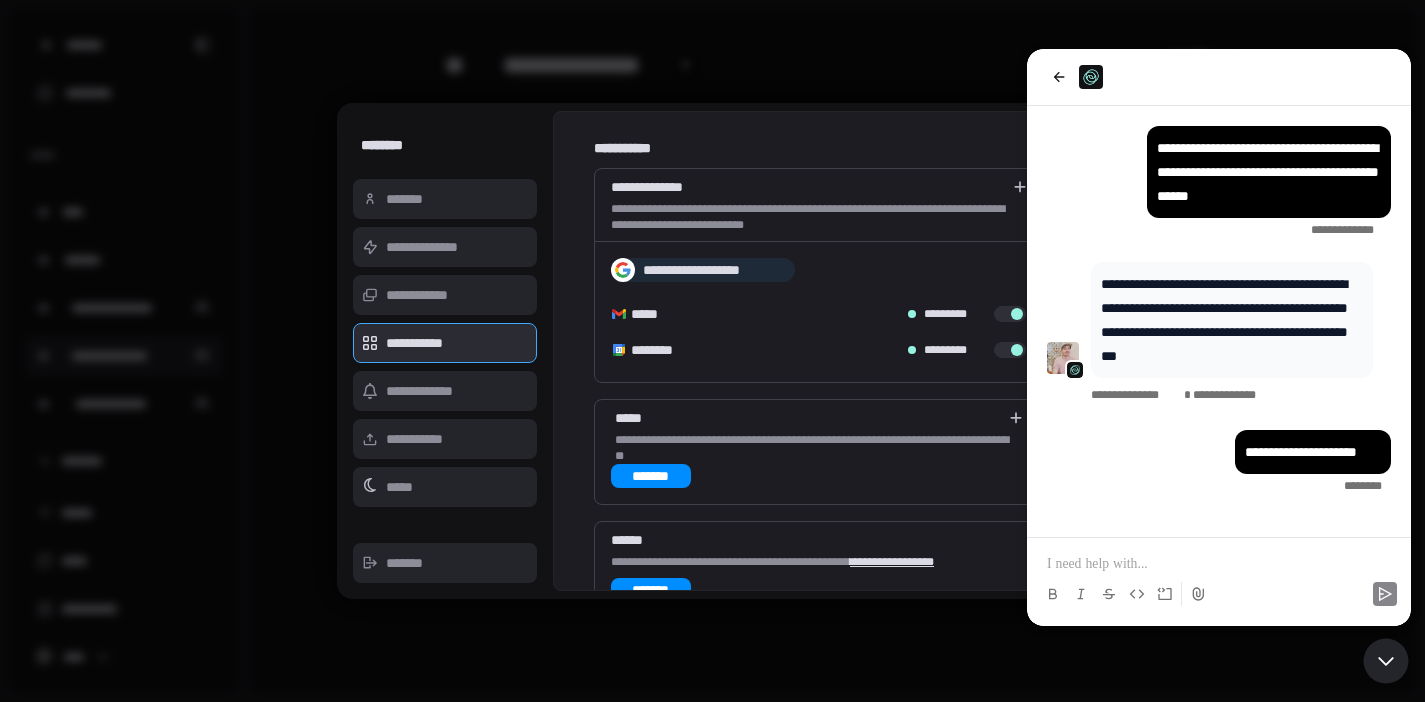 click at bounding box center [712, 351] 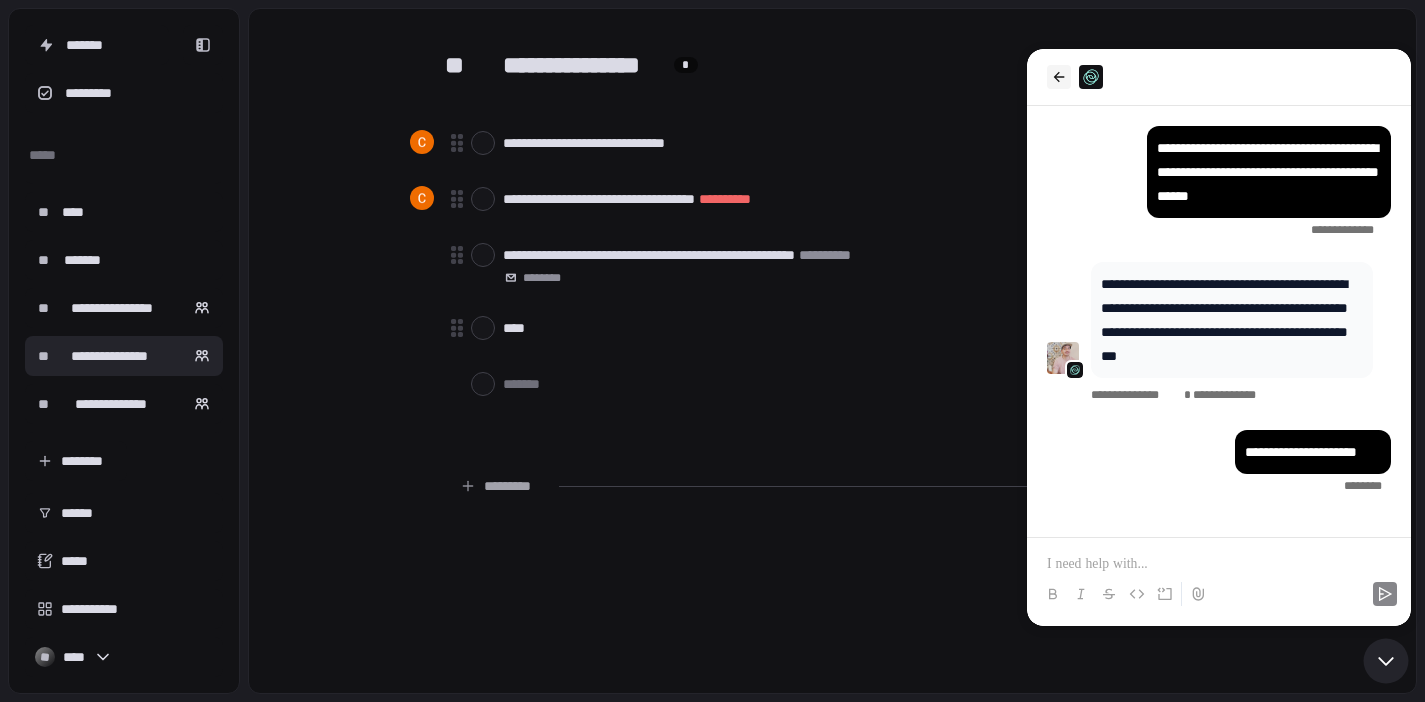click 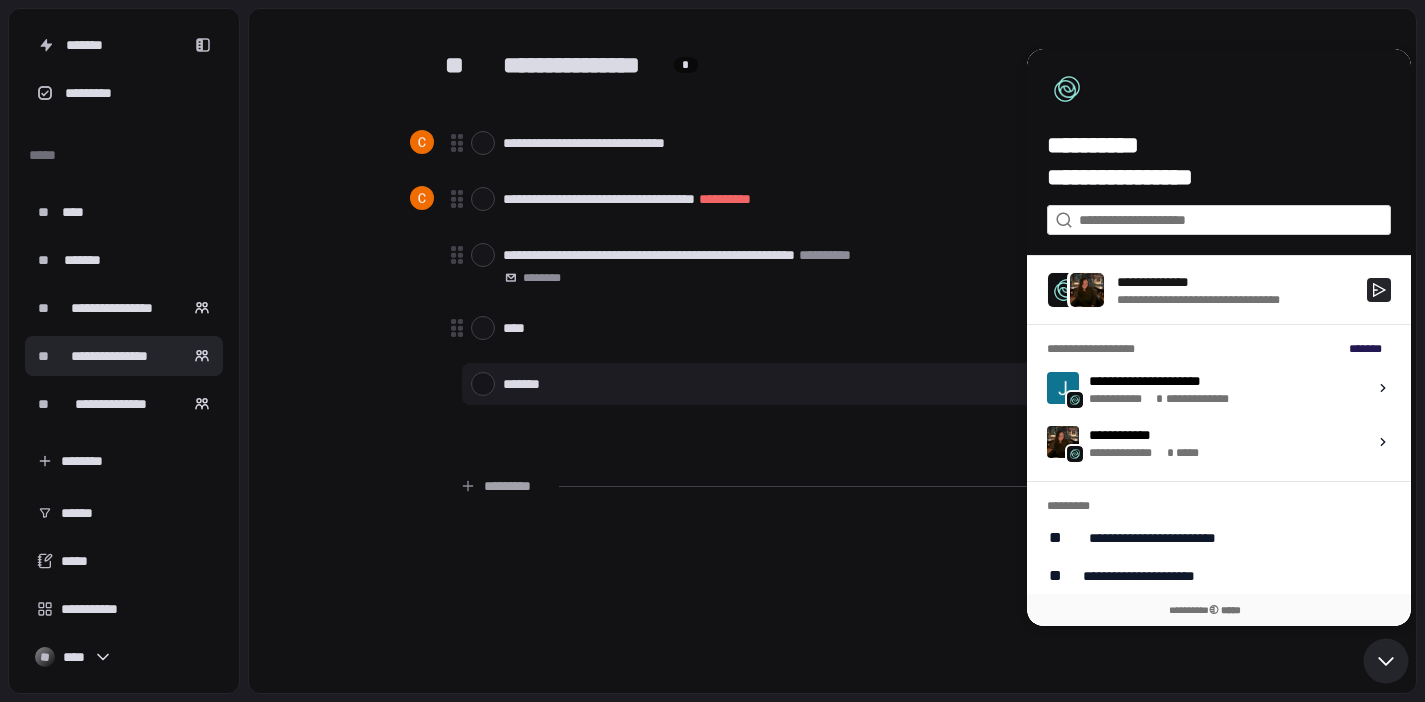 click at bounding box center (895, 383) 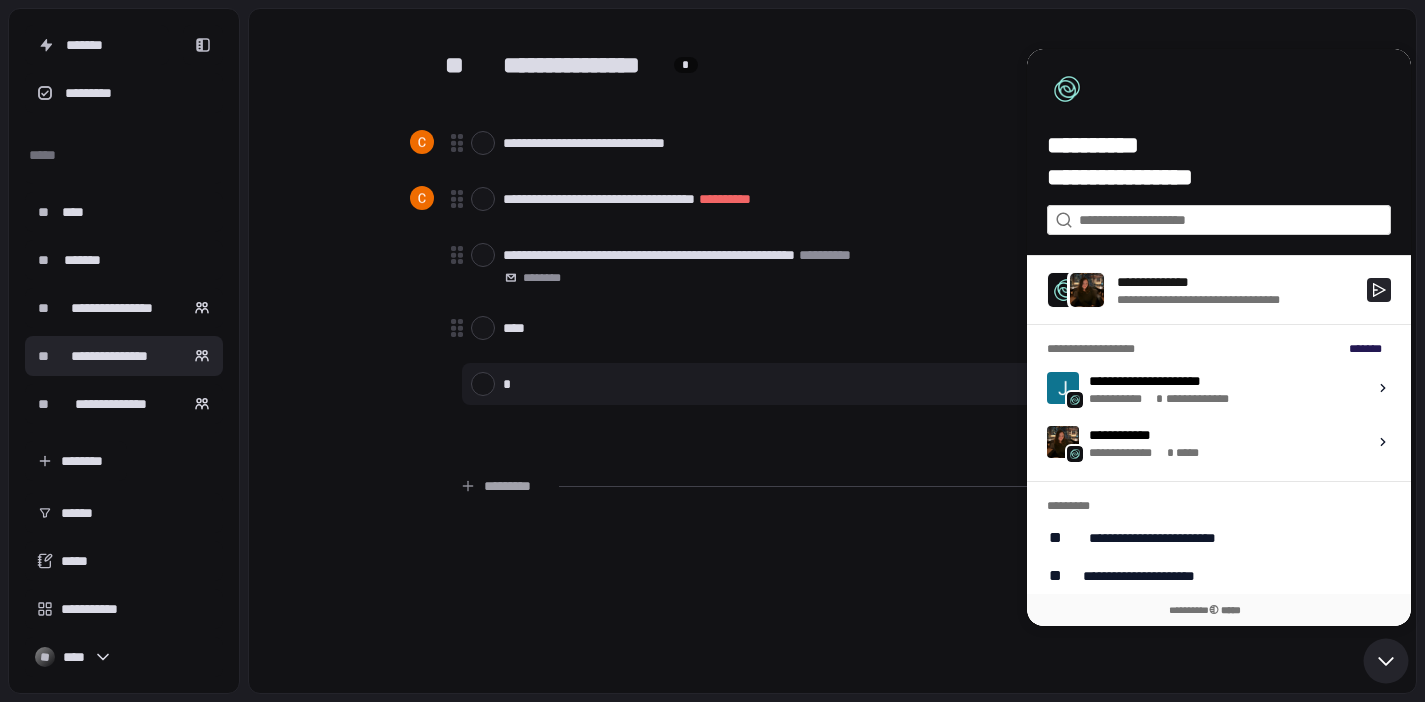 type on "*" 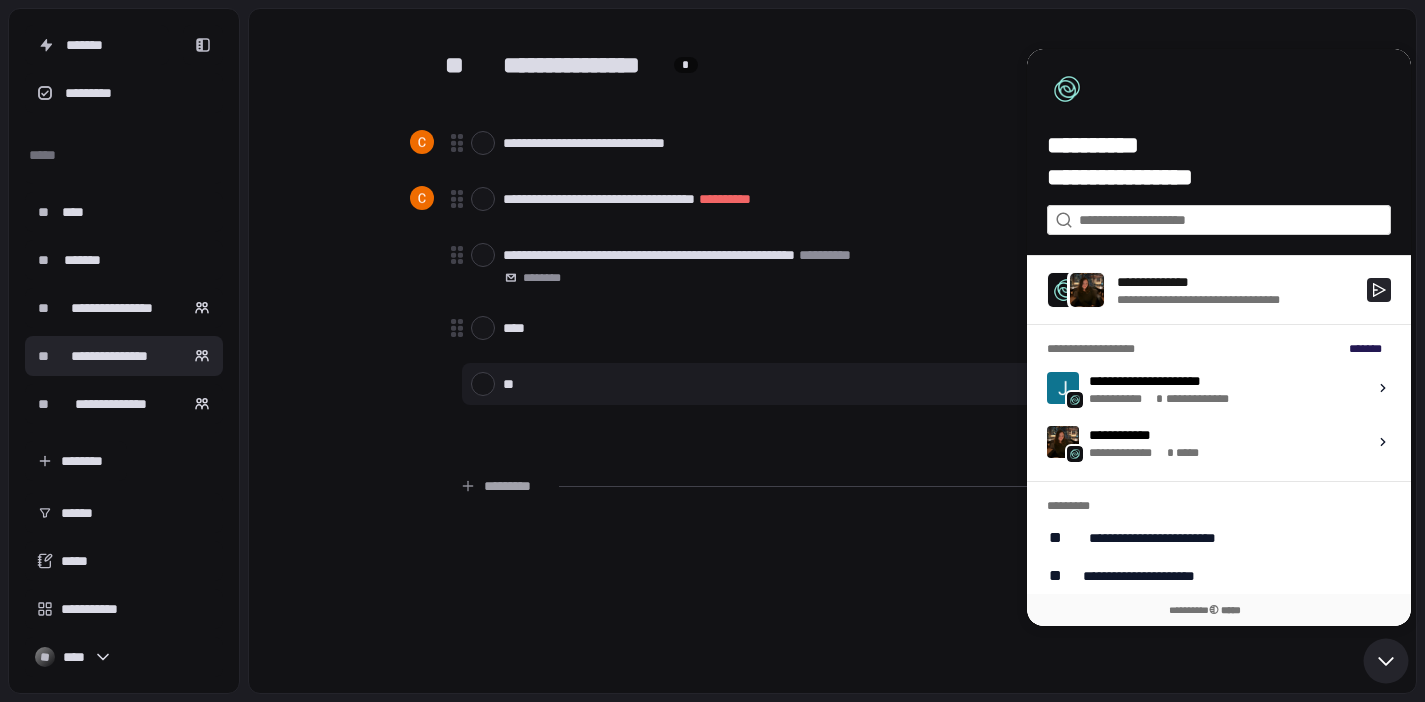 type on "*" 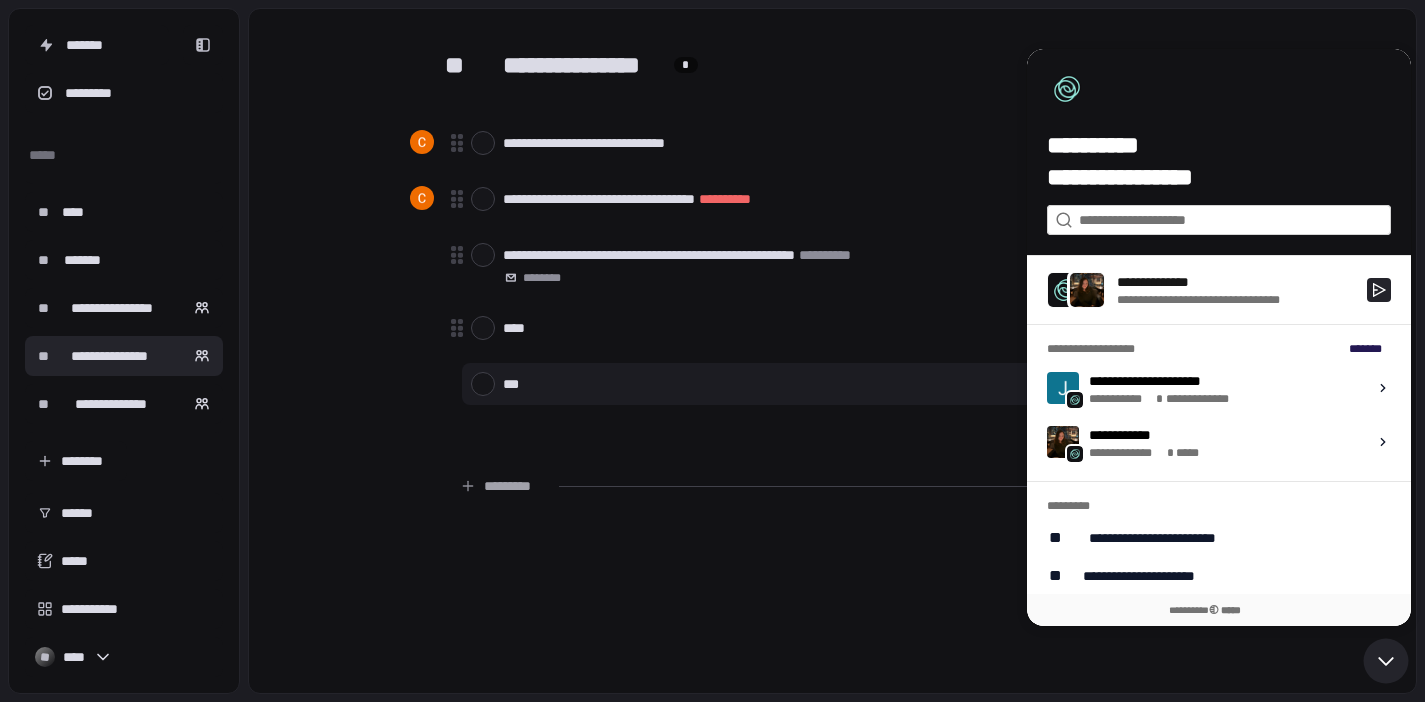 type on "****" 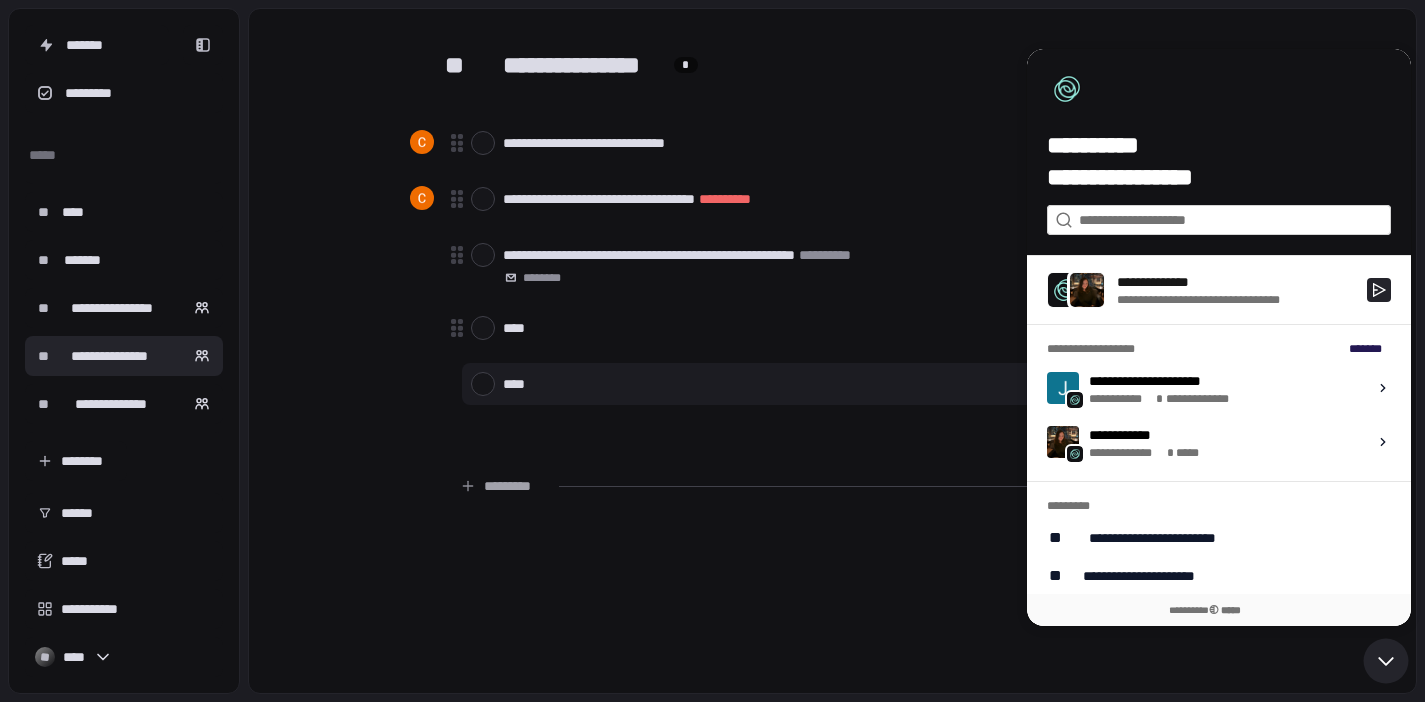 type on "*" 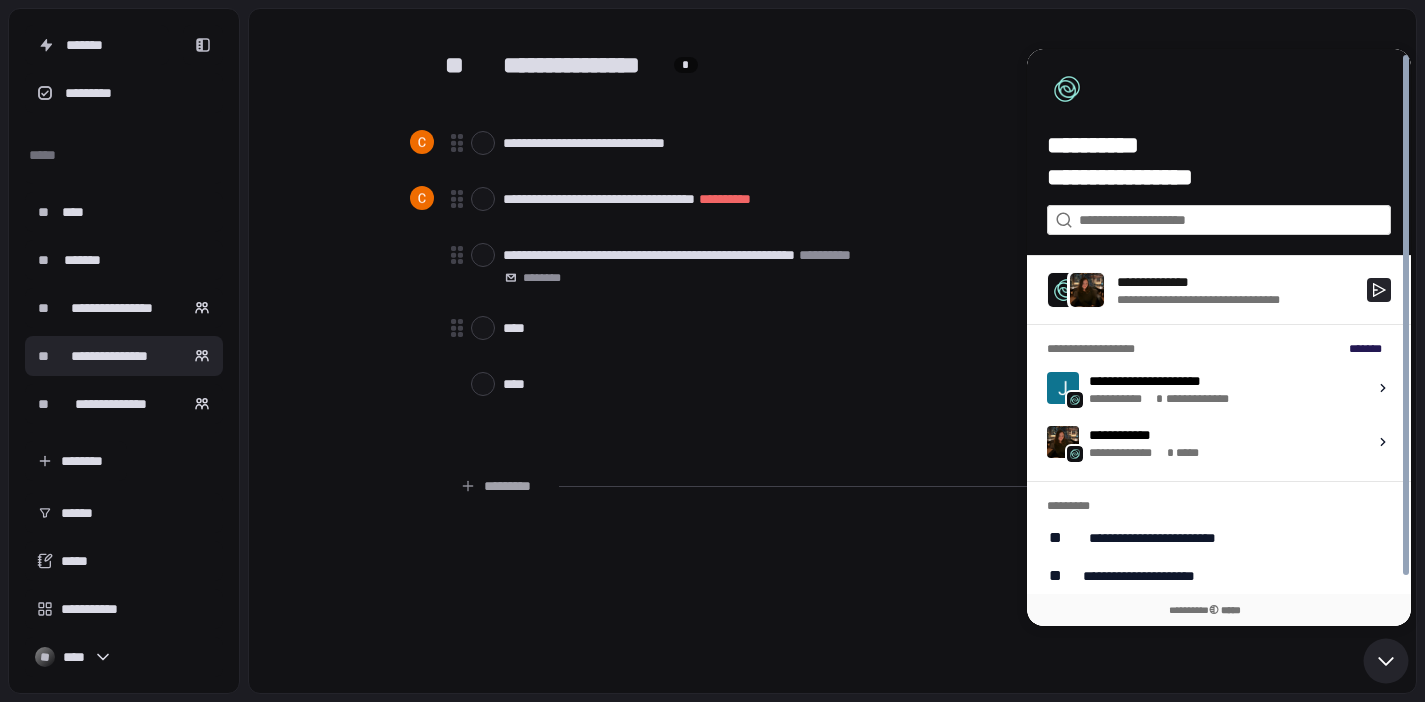type on "****" 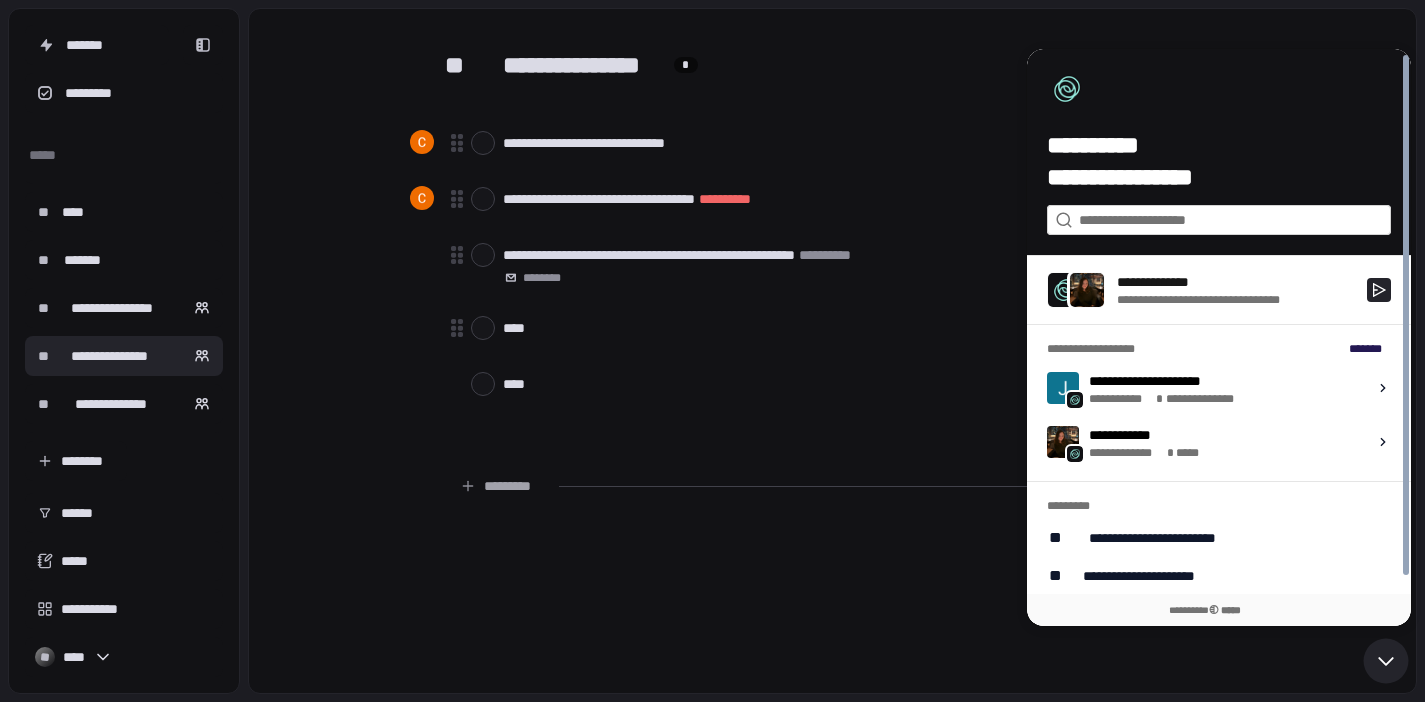 drag, startPoint x: 1301, startPoint y: 97, endPoint x: 1302, endPoint y: 66, distance: 31.016125 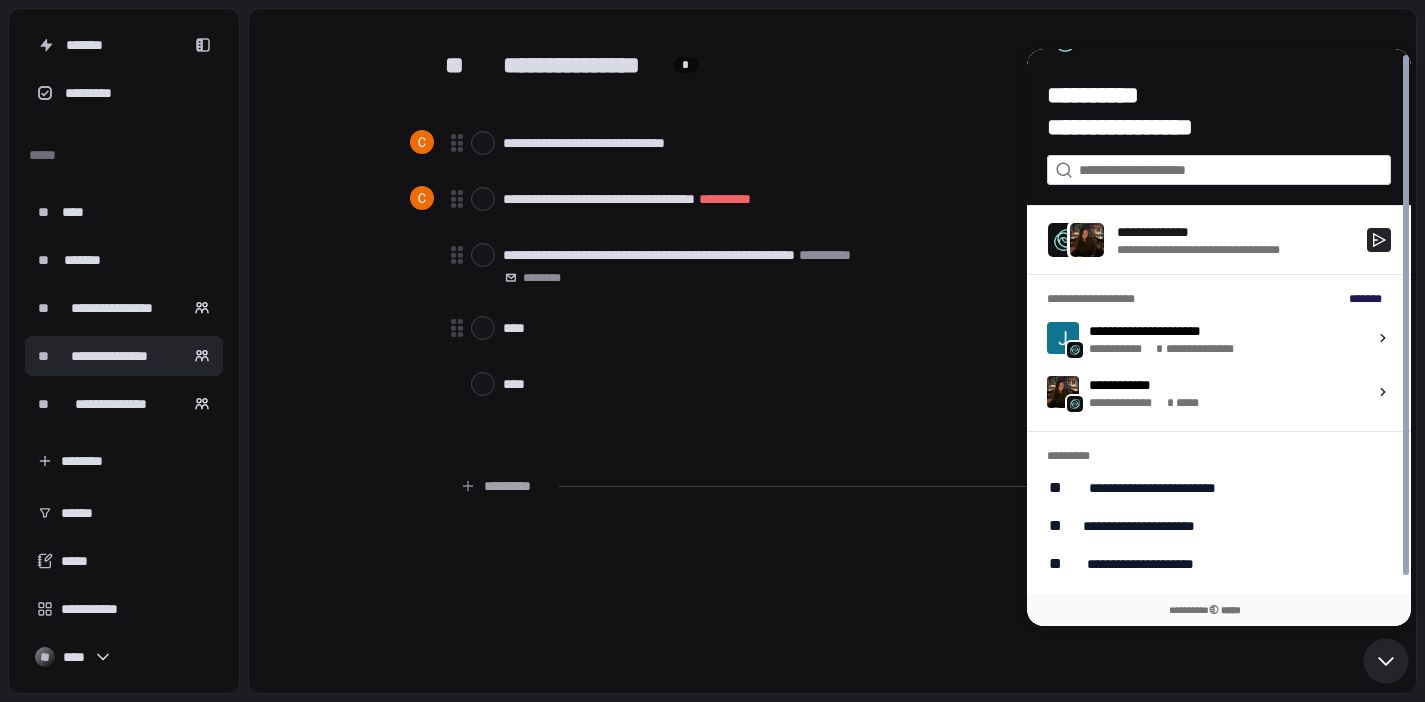 scroll, scrollTop: 0, scrollLeft: 0, axis: both 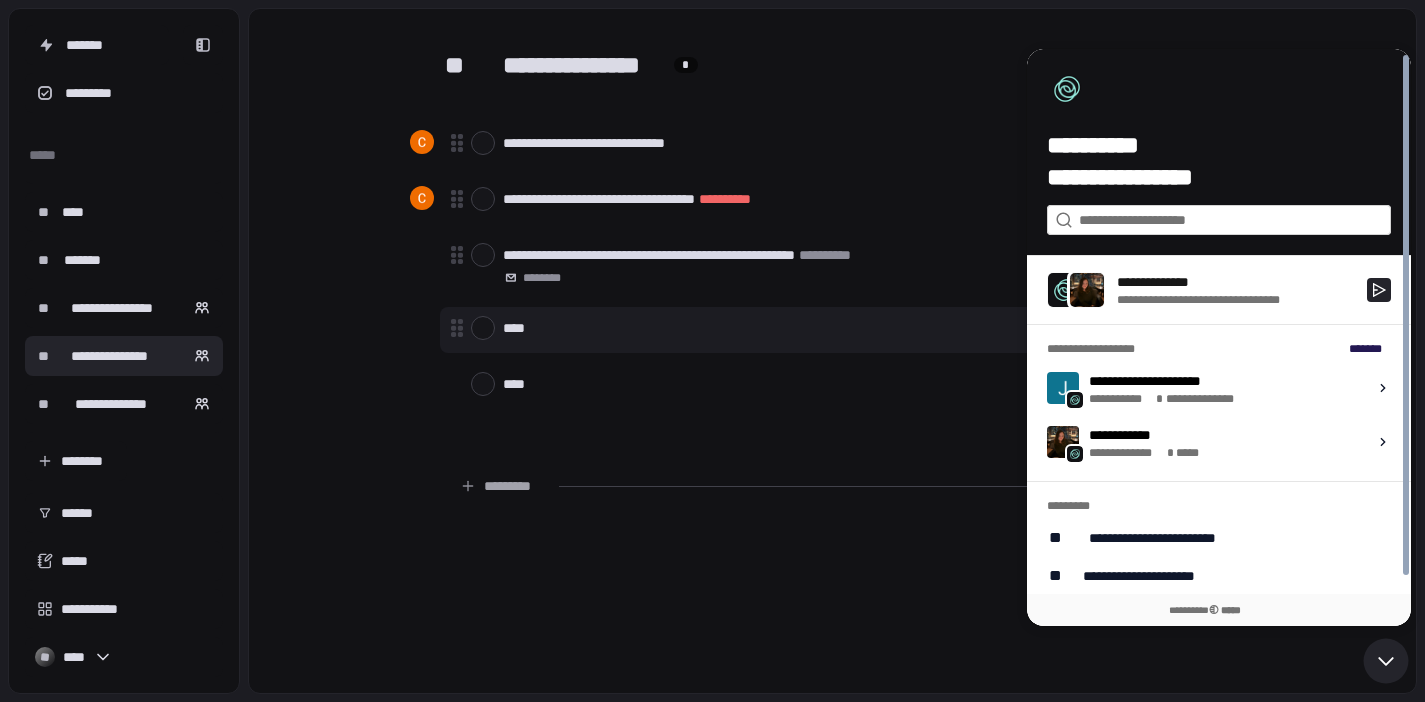 click on "****" at bounding box center (891, 328) 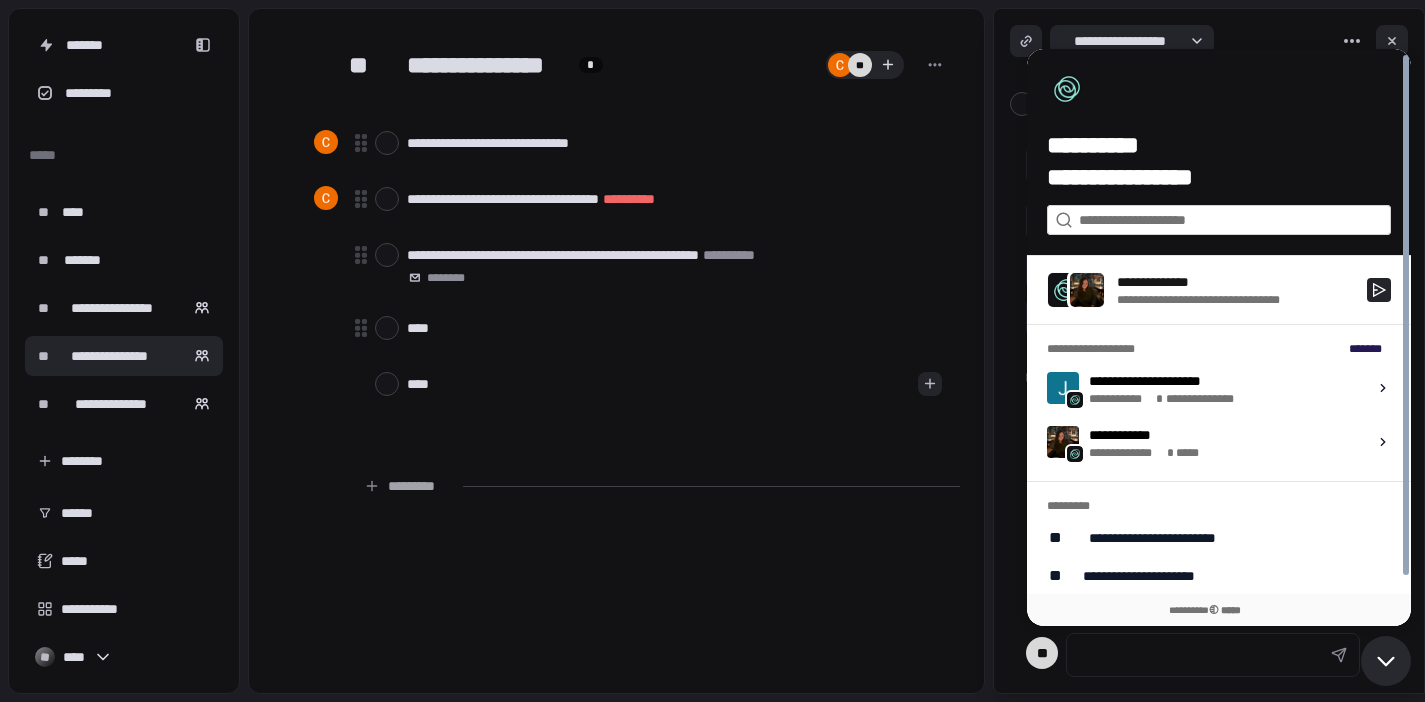 click 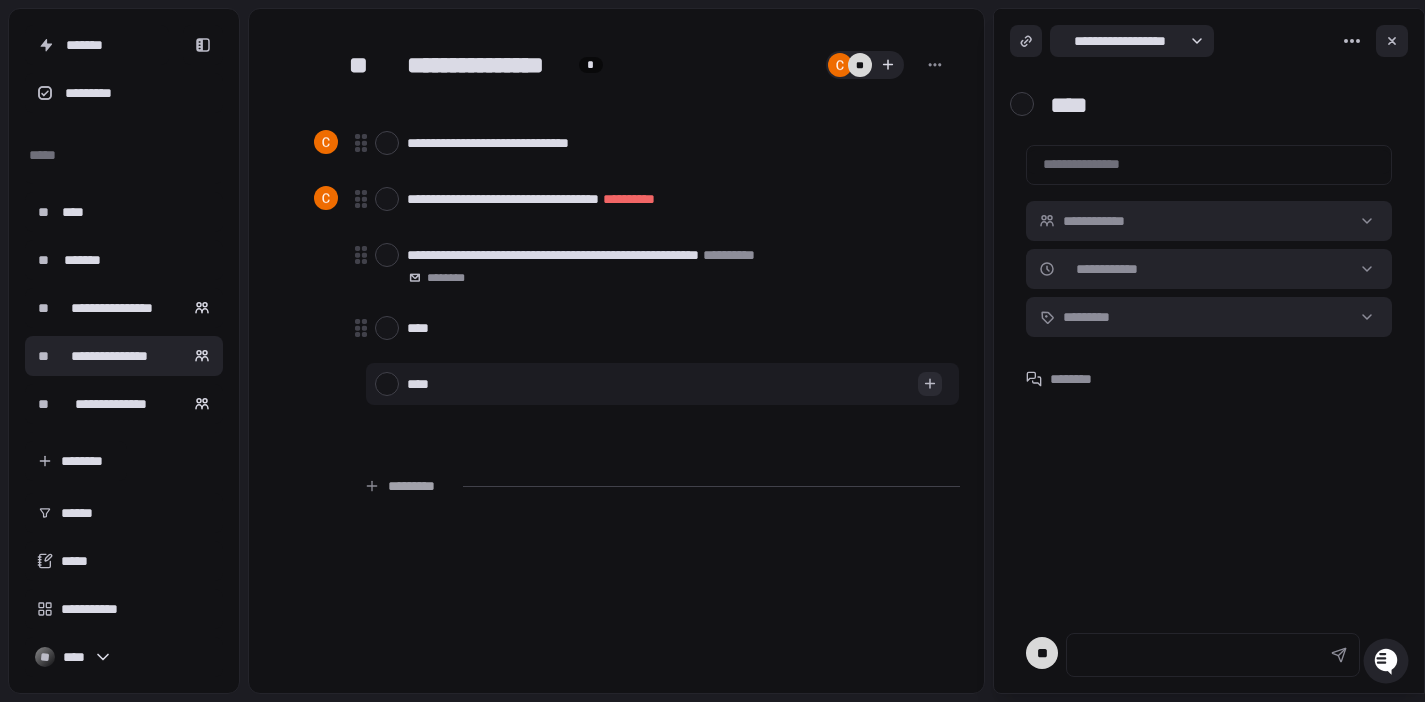 click at bounding box center [930, 384] 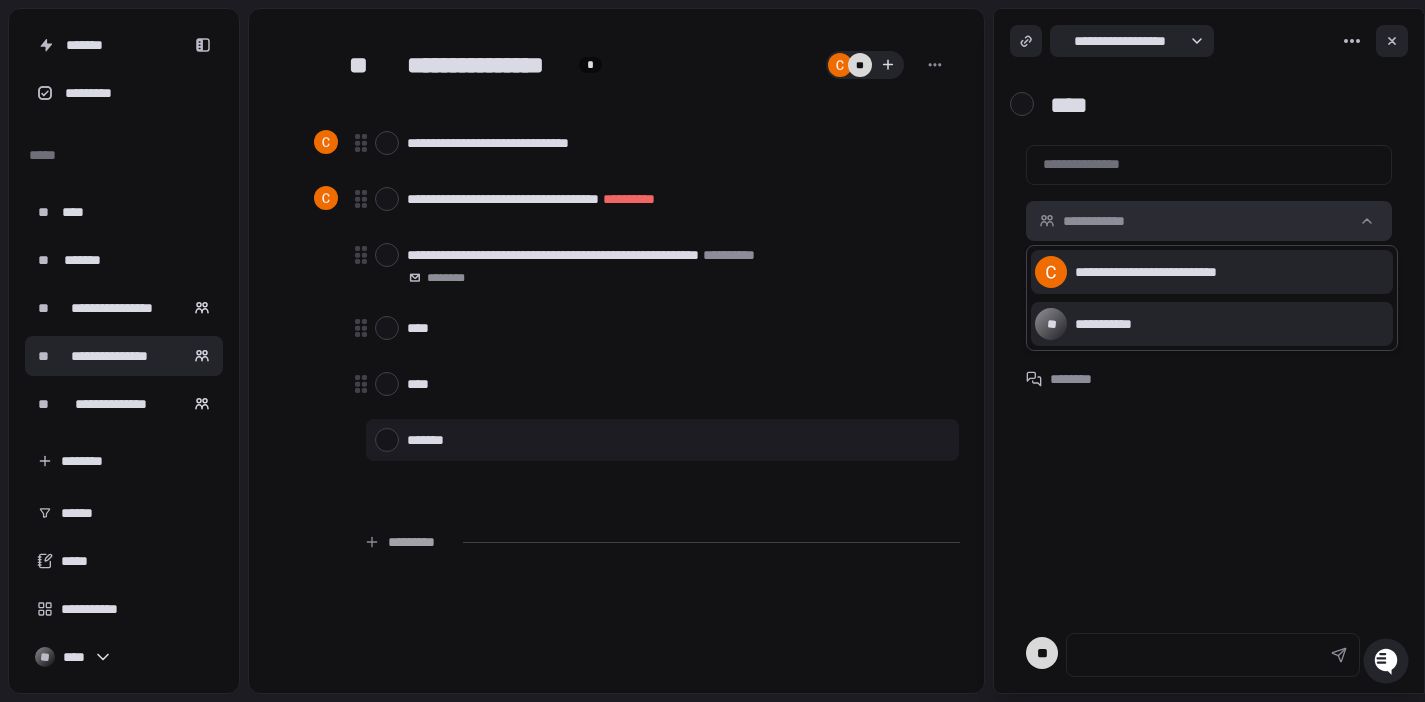 click on "**********" at bounding box center [712, 351] 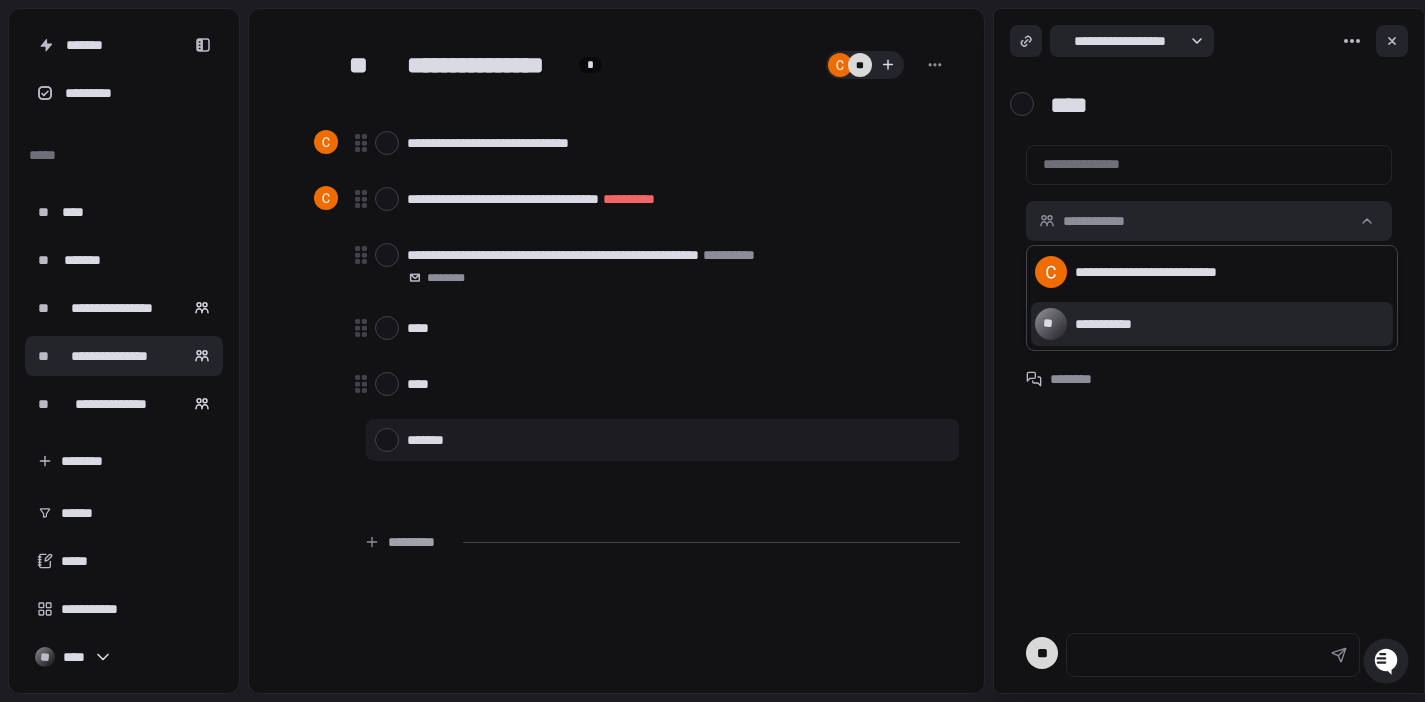 click on "**********" at bounding box center [1212, 272] 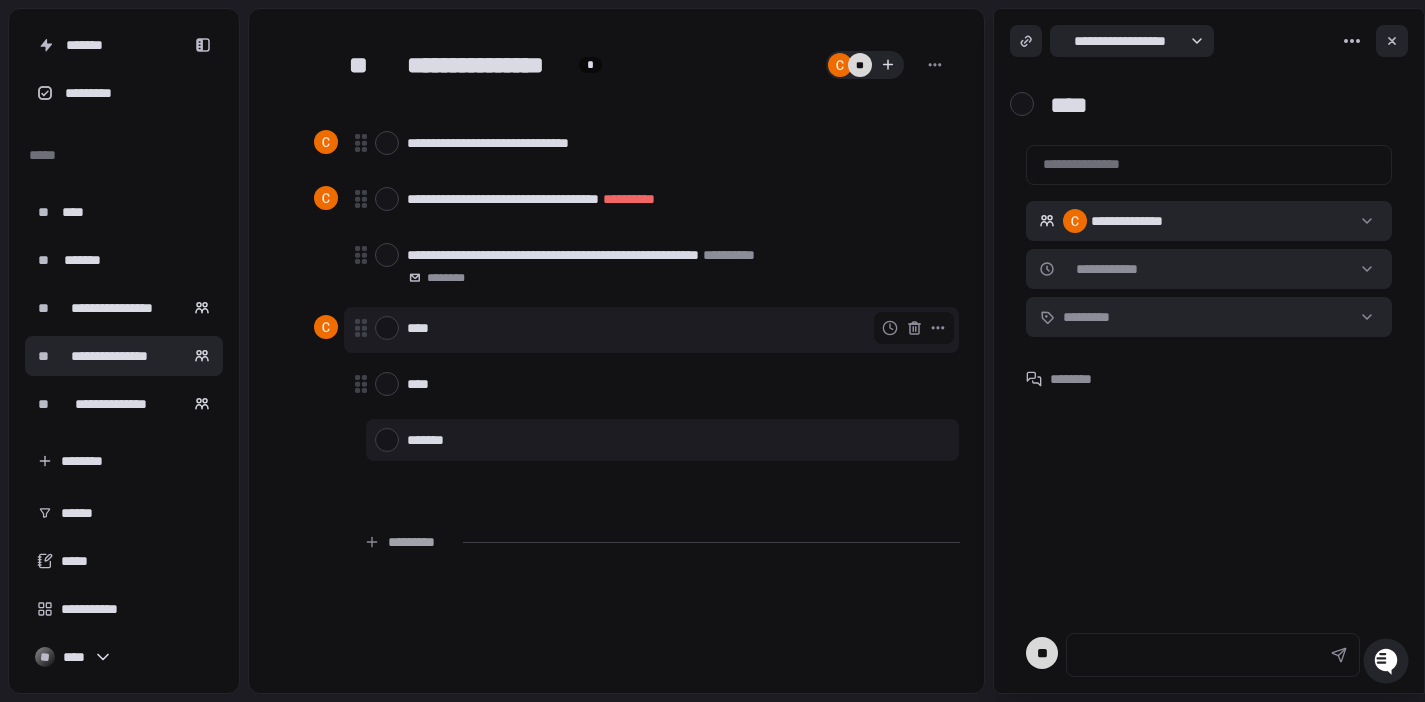 click at bounding box center (387, 328) 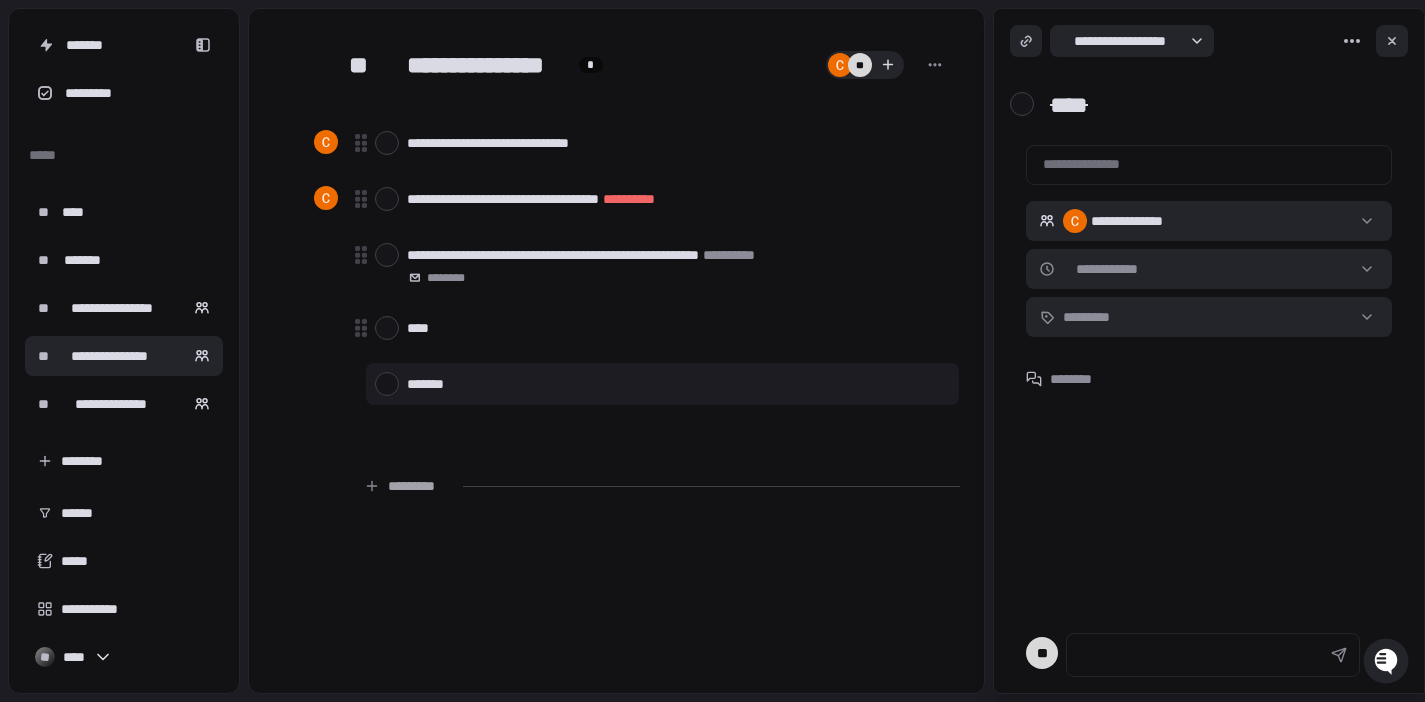 click at bounding box center [387, 384] 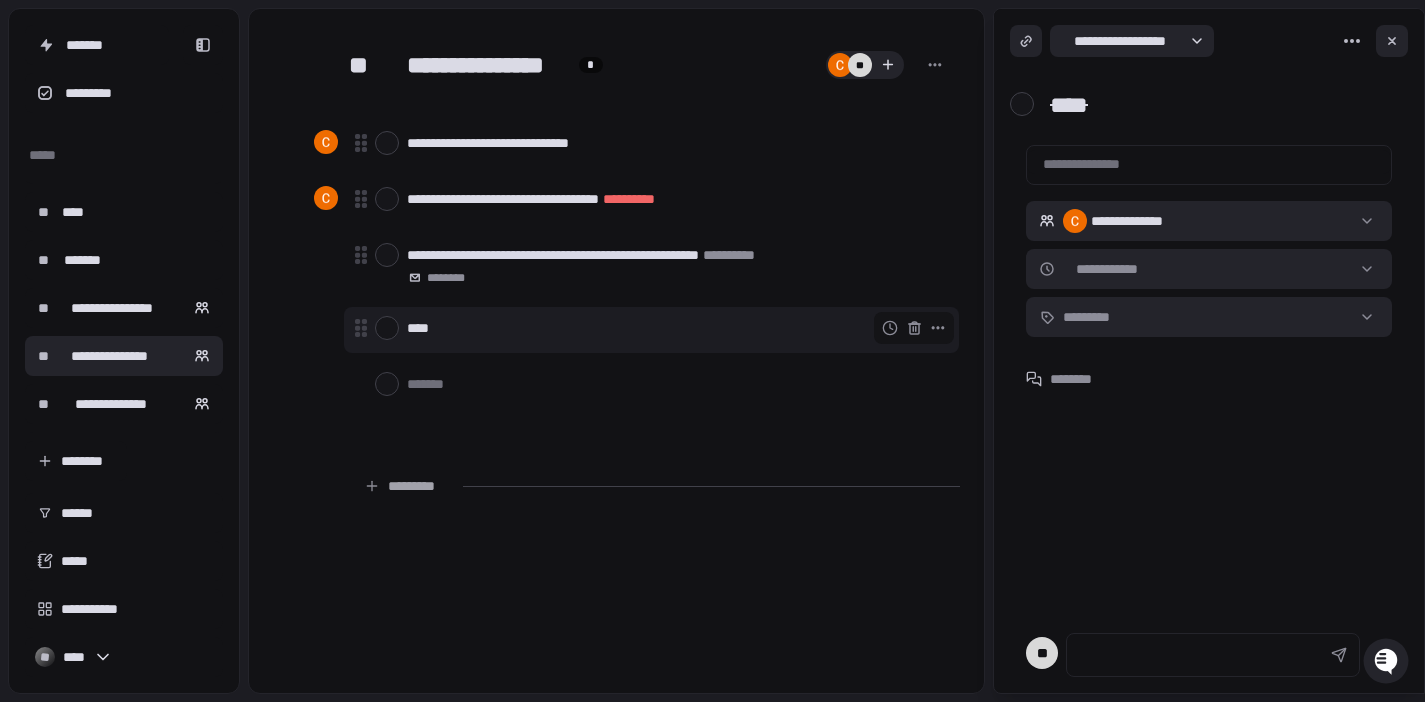 click at bounding box center (387, 328) 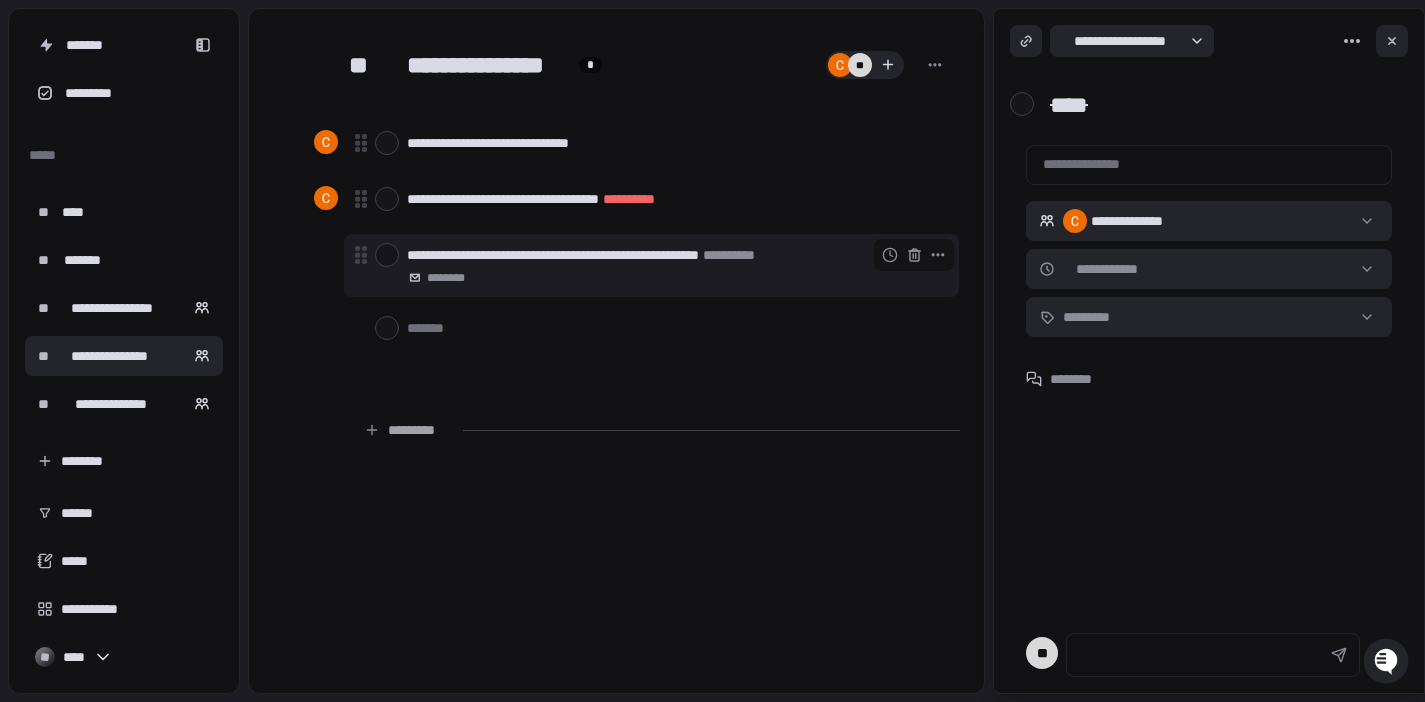 click at bounding box center (387, 255) 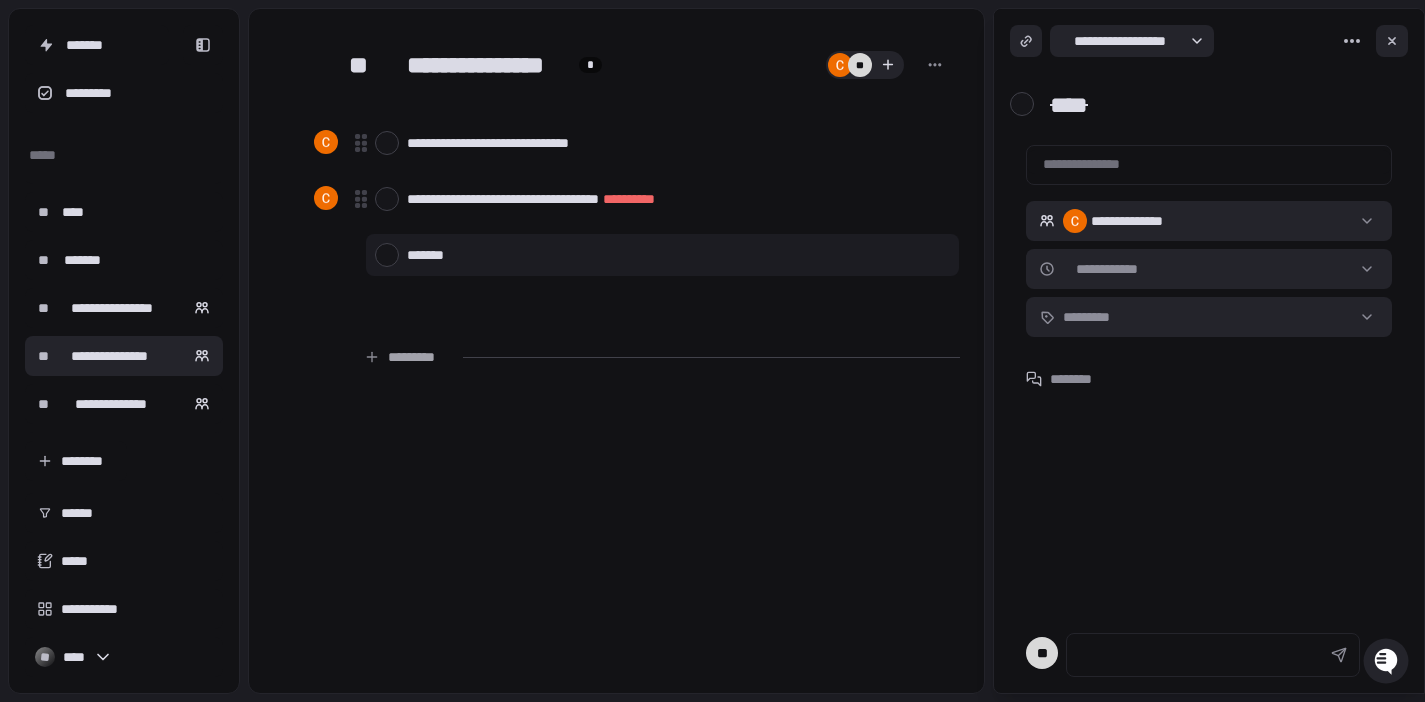 click at bounding box center (662, 255) 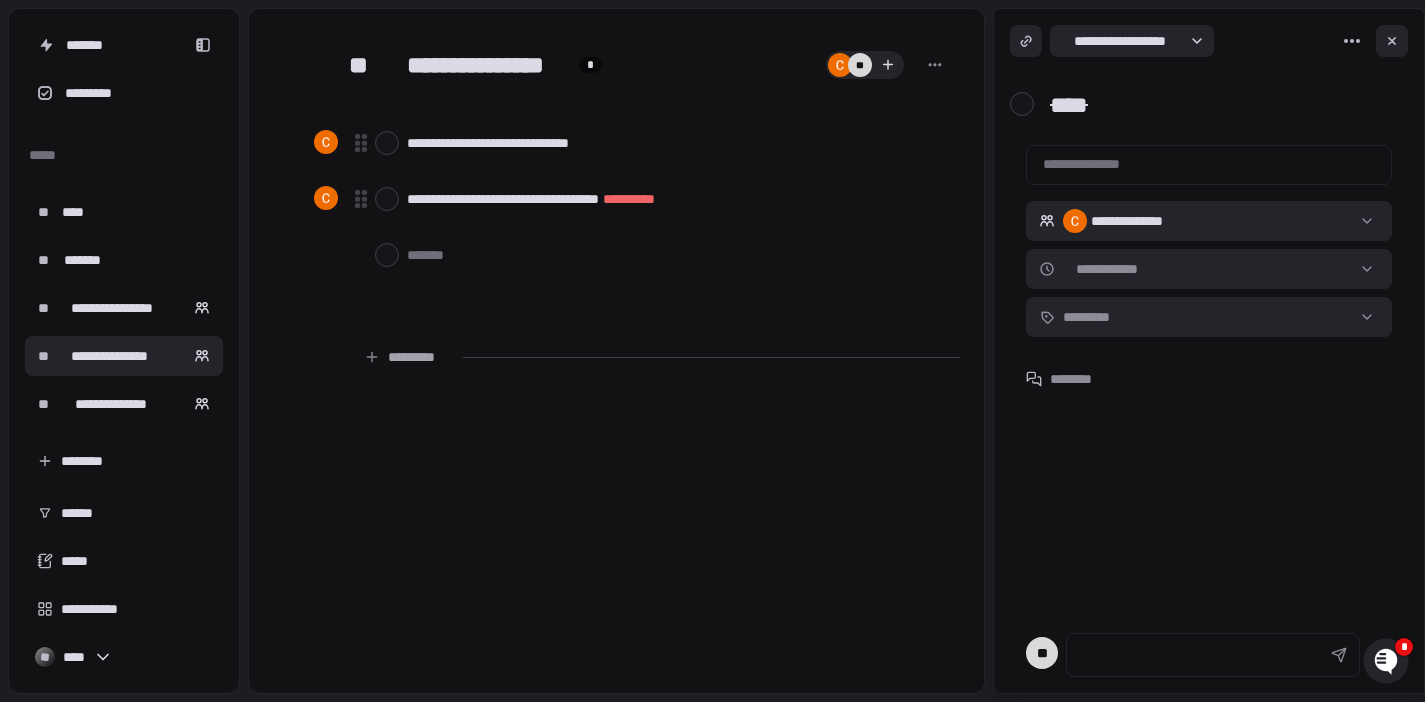 type on "*" 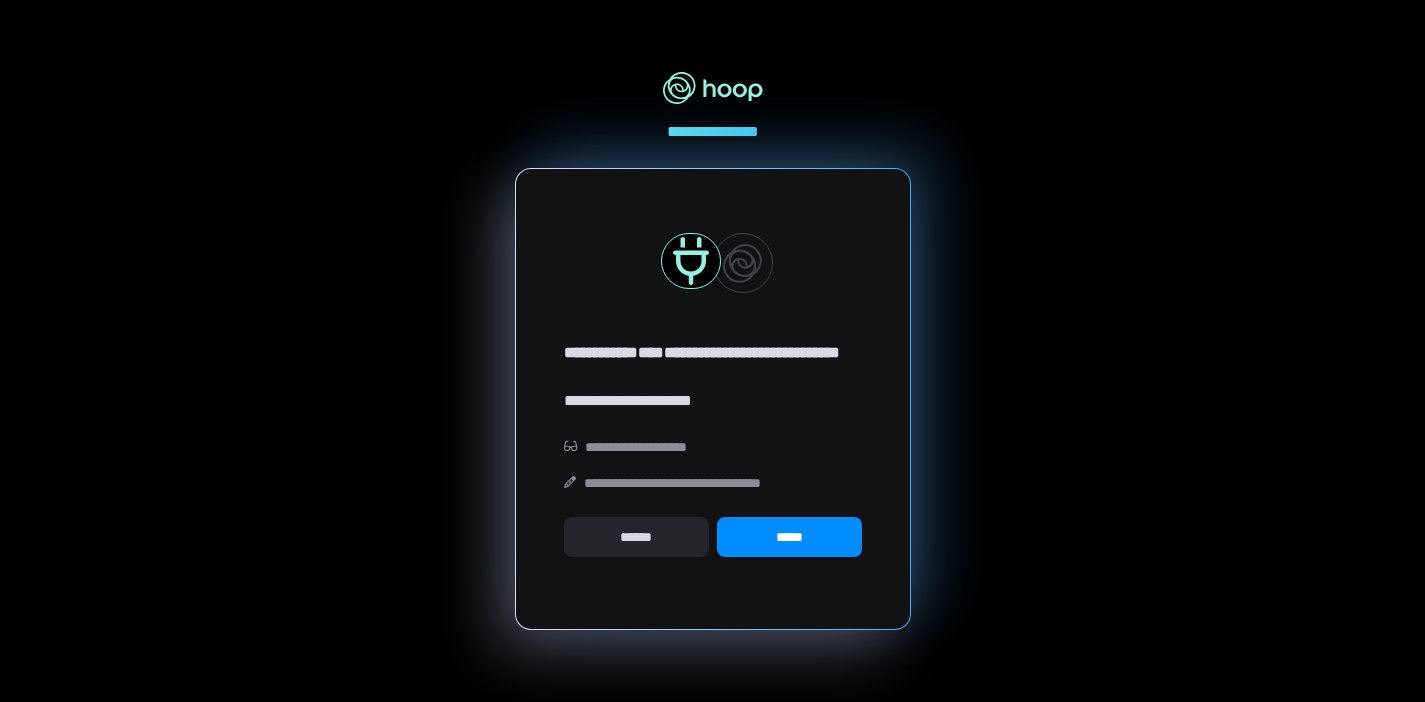 scroll, scrollTop: 0, scrollLeft: 0, axis: both 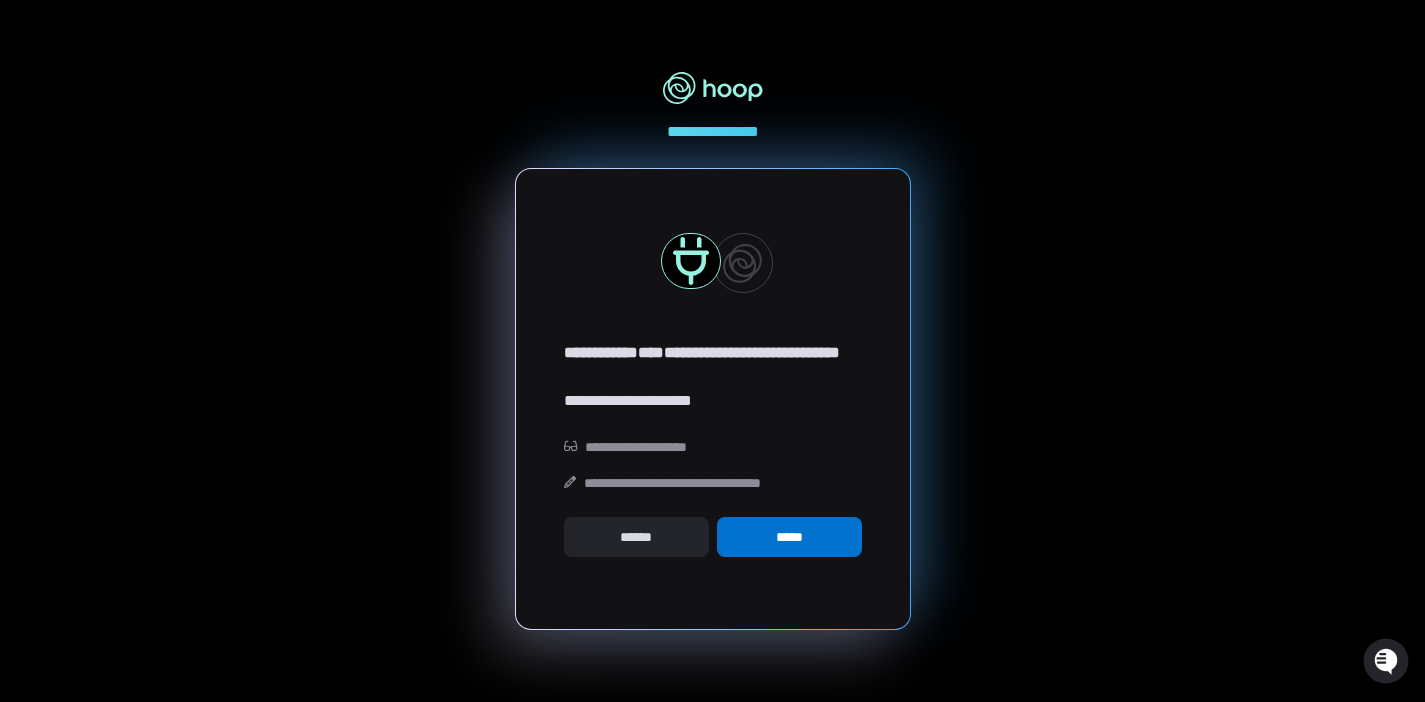 click on "*****" at bounding box center (789, 537) 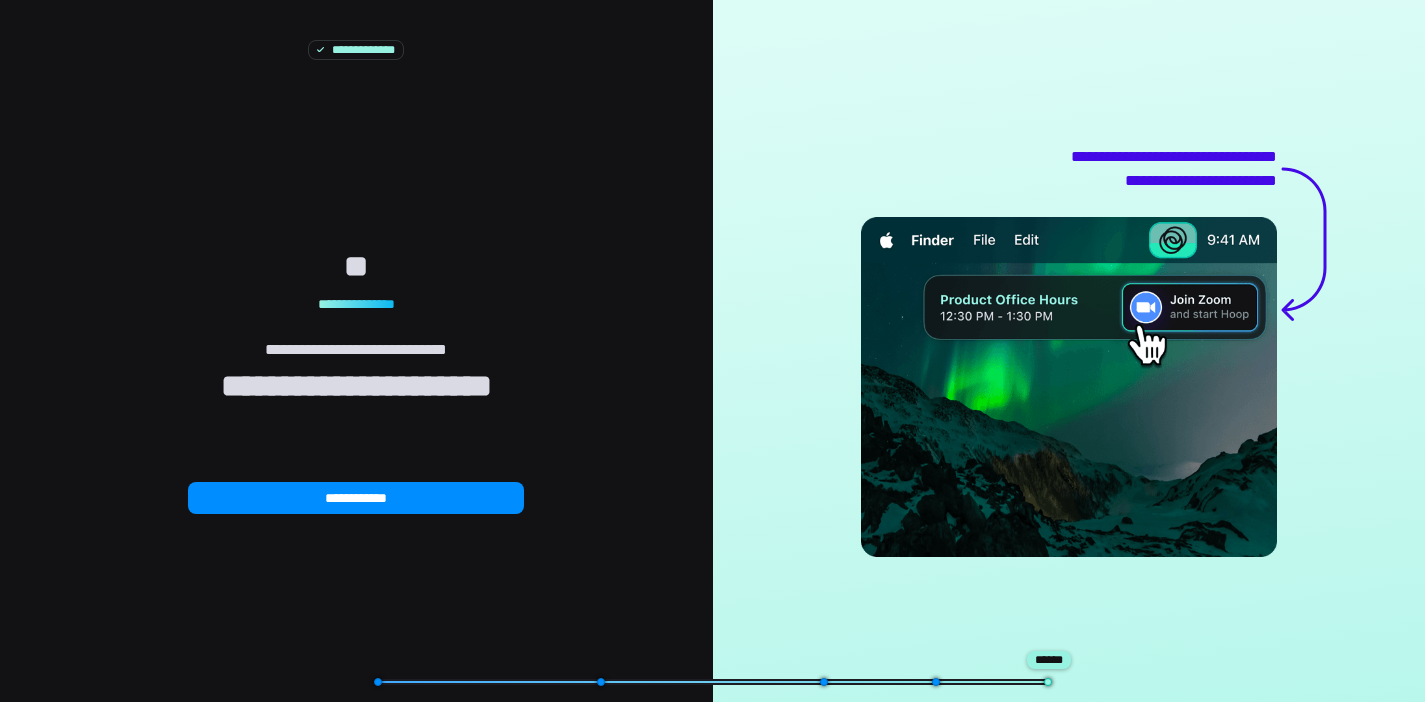scroll, scrollTop: 0, scrollLeft: 0, axis: both 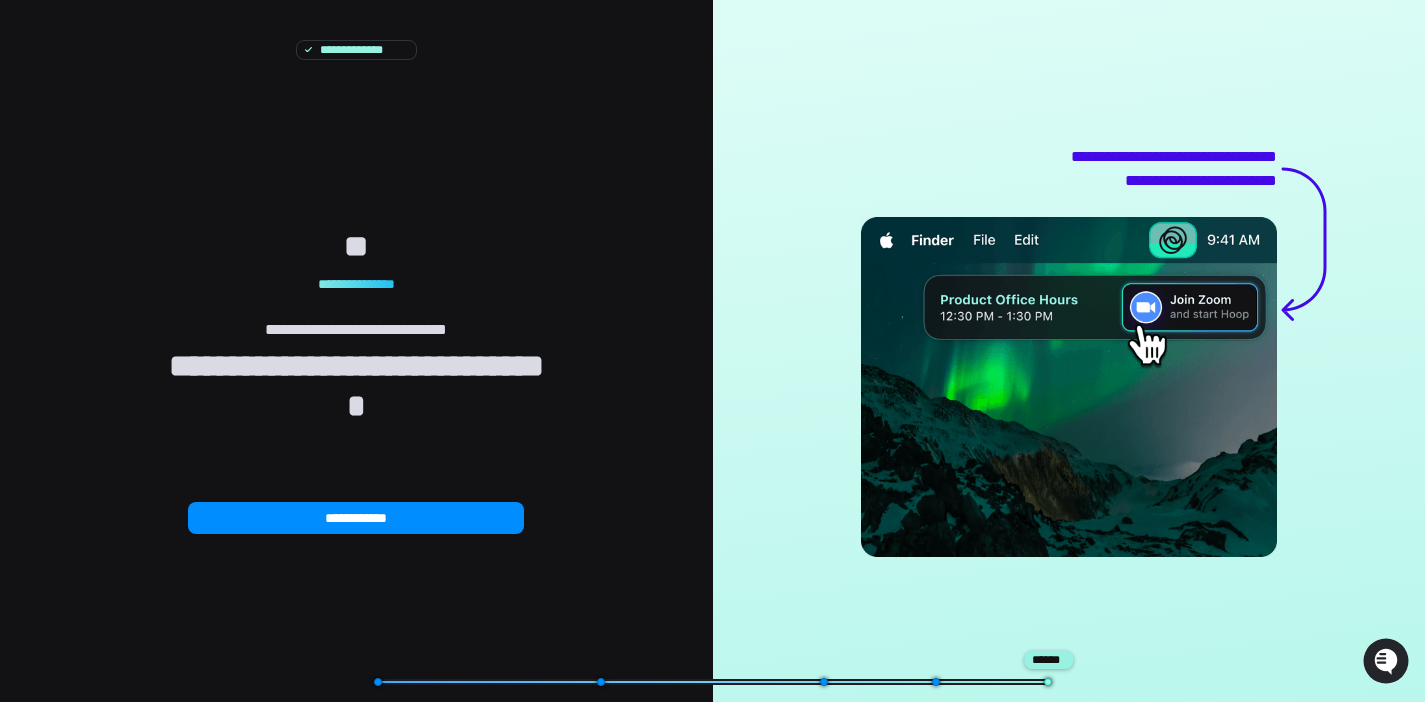 type on "*" 